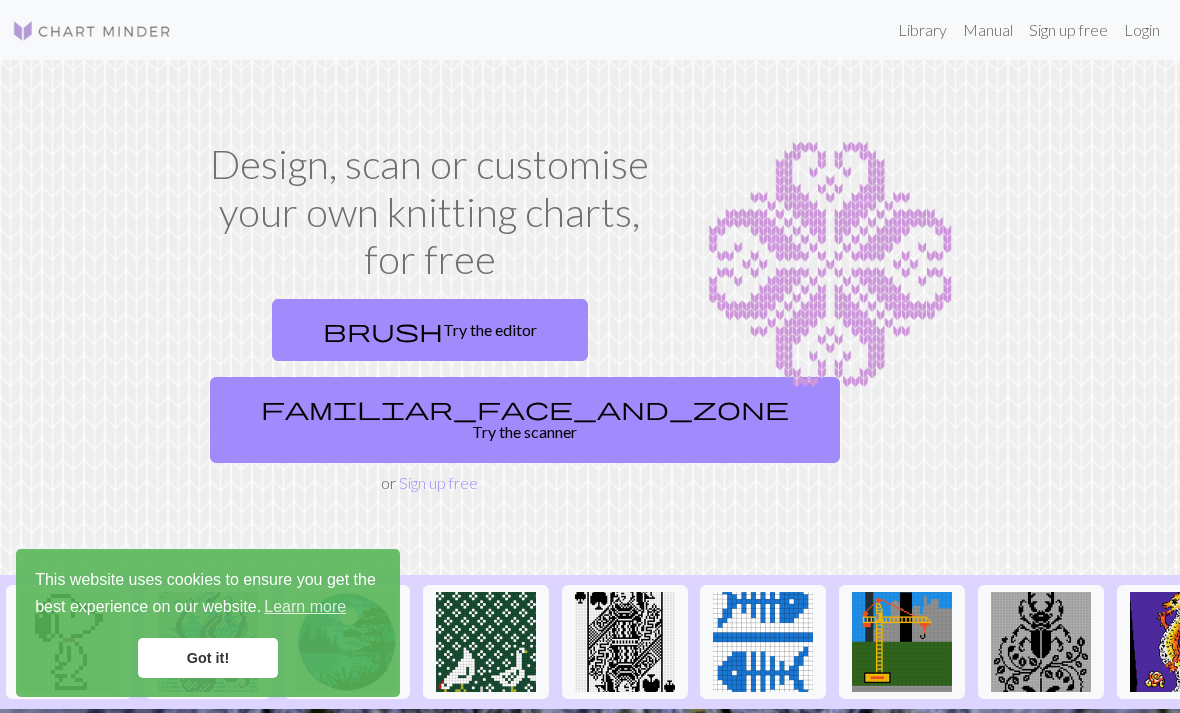 scroll, scrollTop: 0, scrollLeft: 0, axis: both 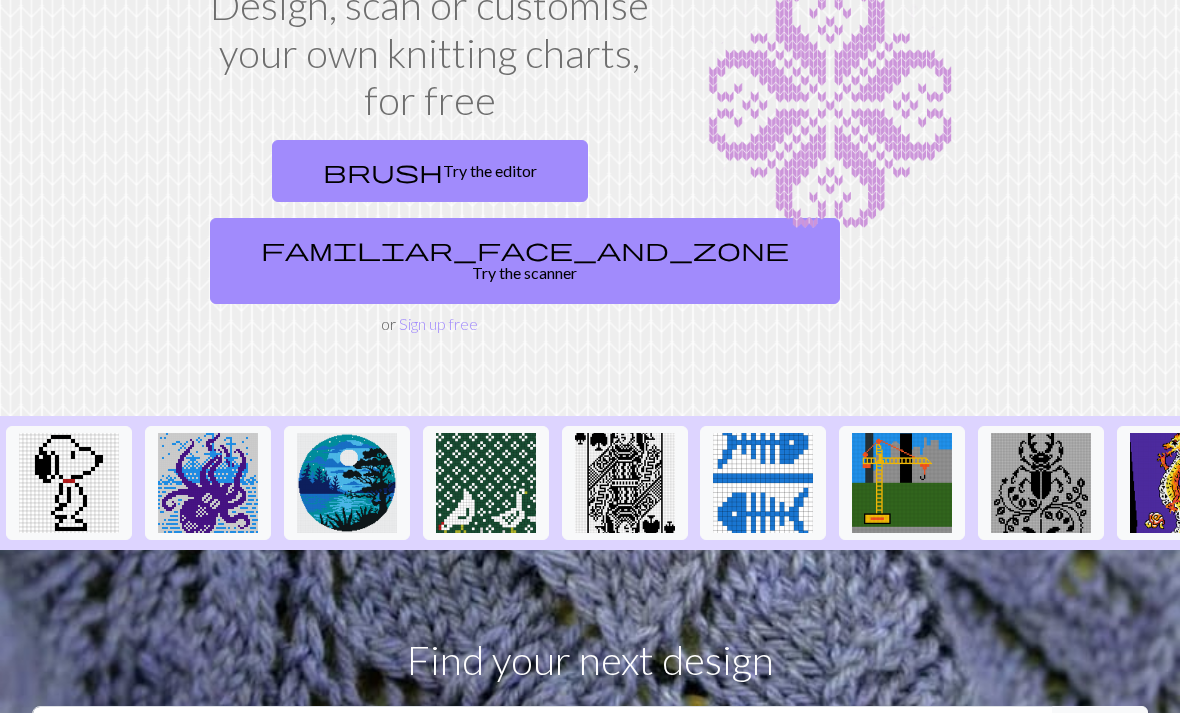 click on "familiar_face_and_zone  Try the scanner" at bounding box center [525, 261] 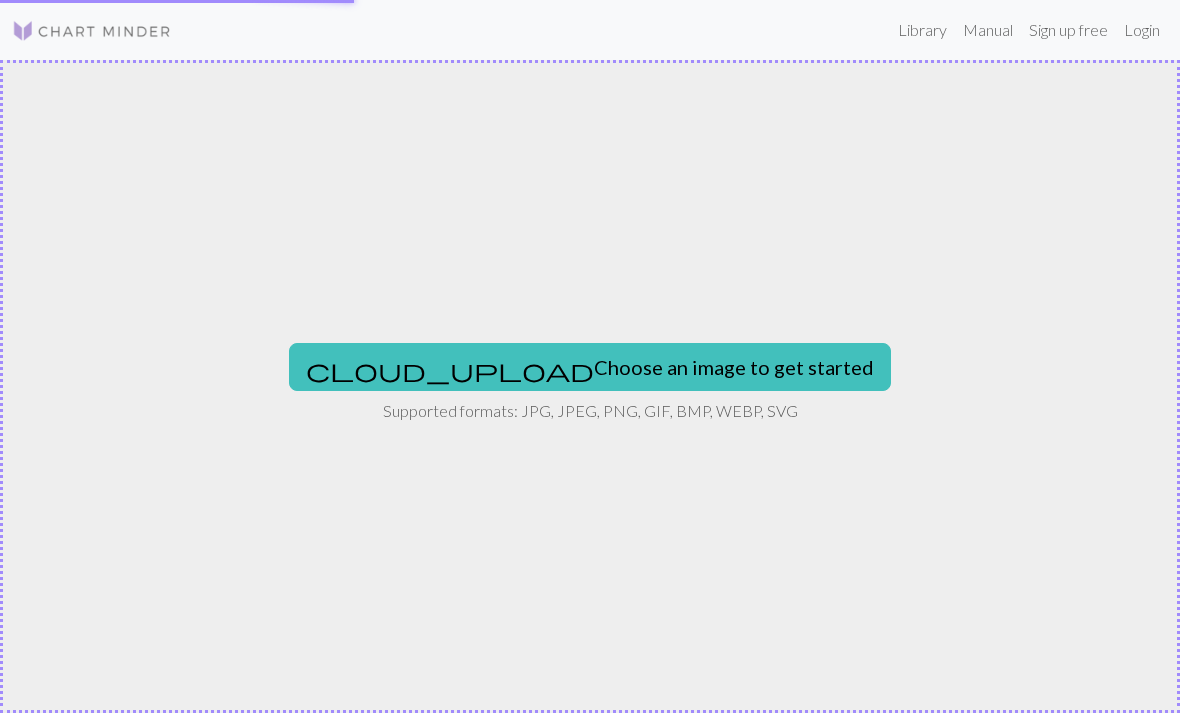 scroll, scrollTop: 0, scrollLeft: 0, axis: both 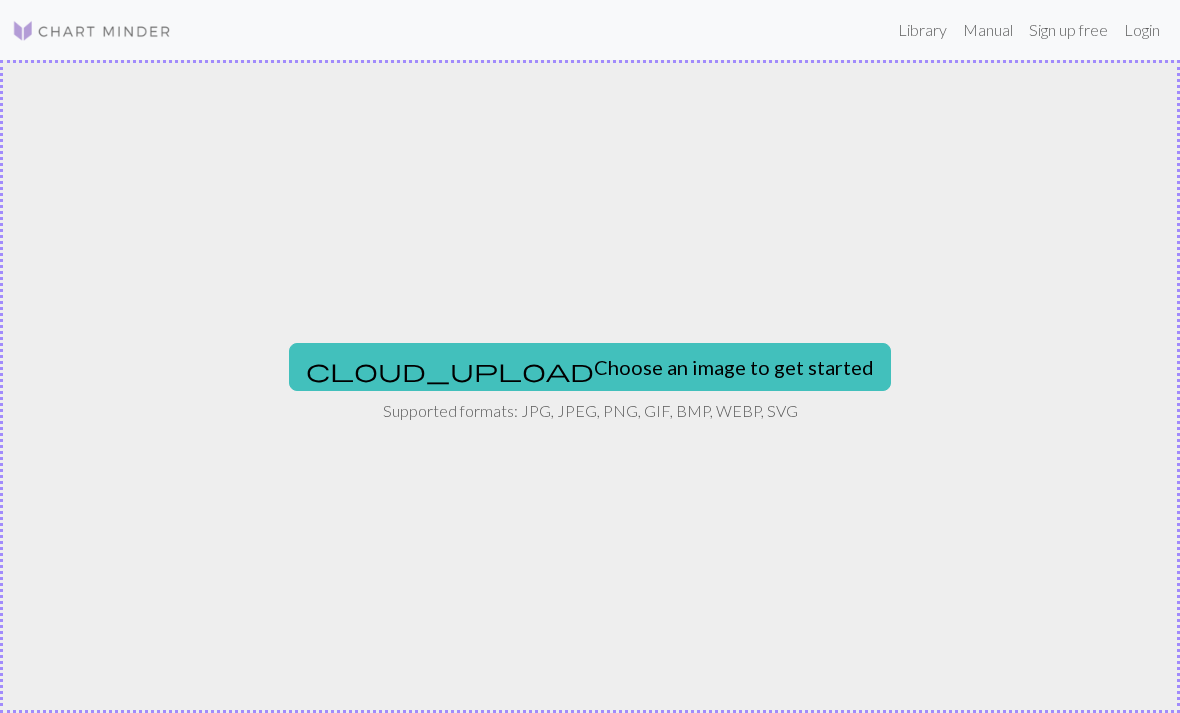 click on "cloud_upload  Choose an image to get started" at bounding box center [590, 367] 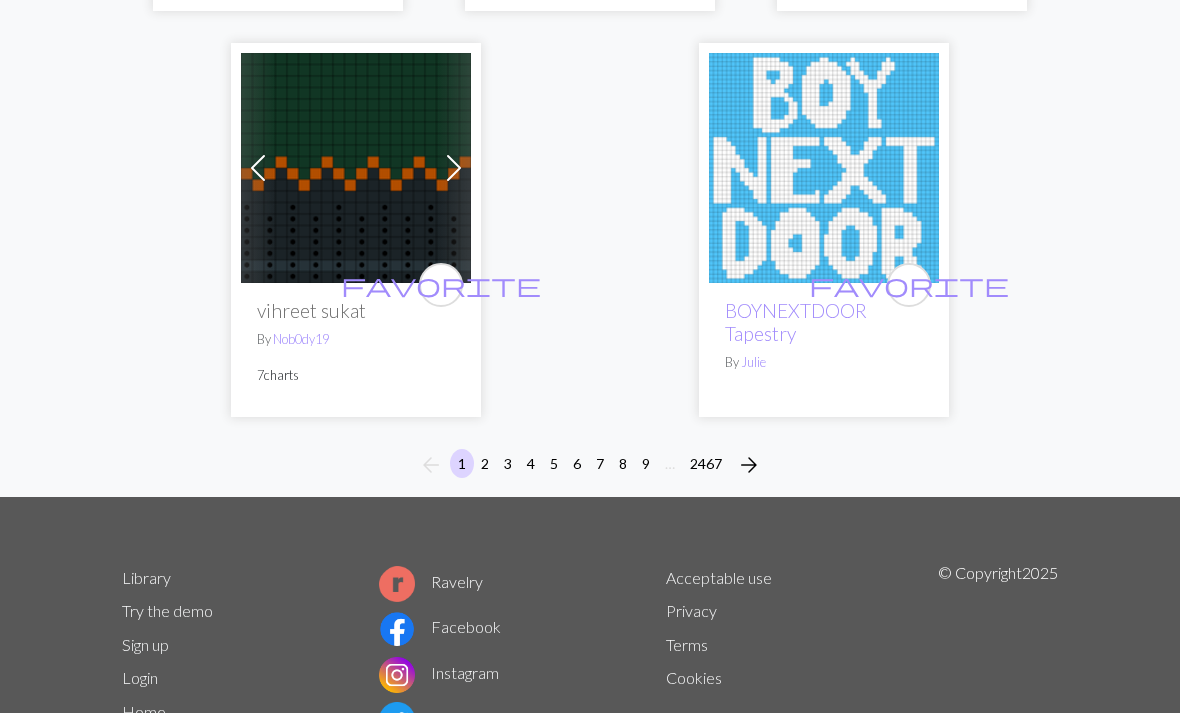 scroll, scrollTop: 6582, scrollLeft: 0, axis: vertical 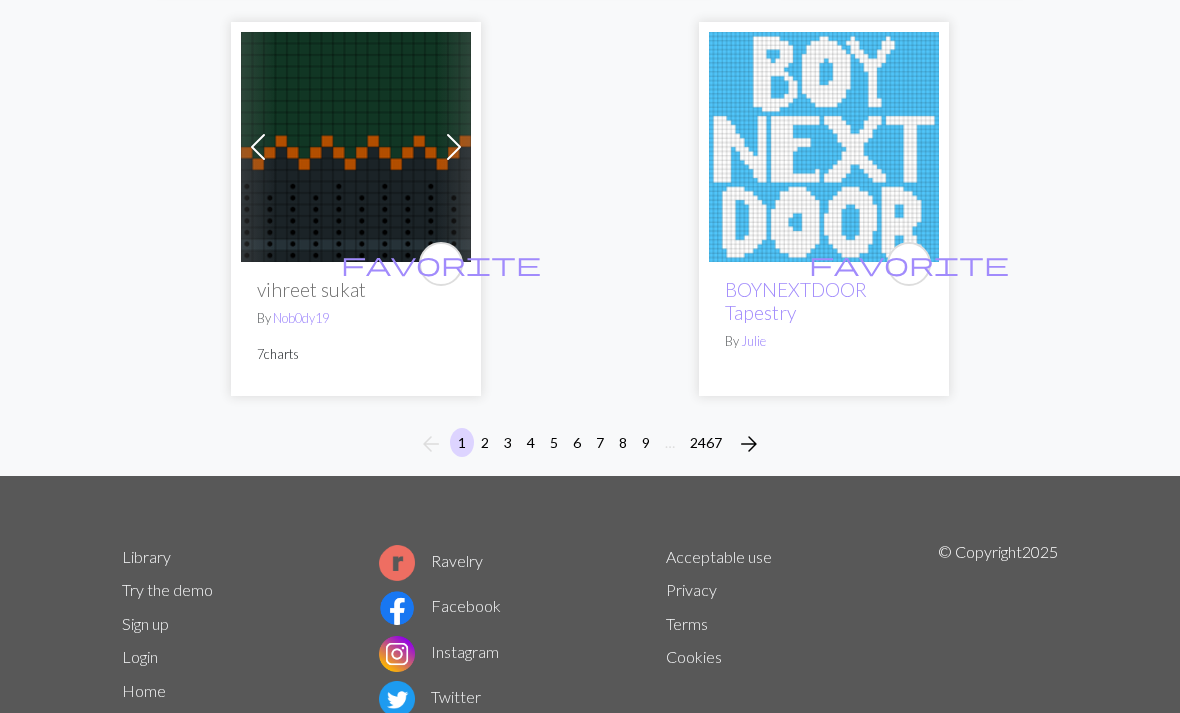 click on "arrow_forward" at bounding box center (749, 444) 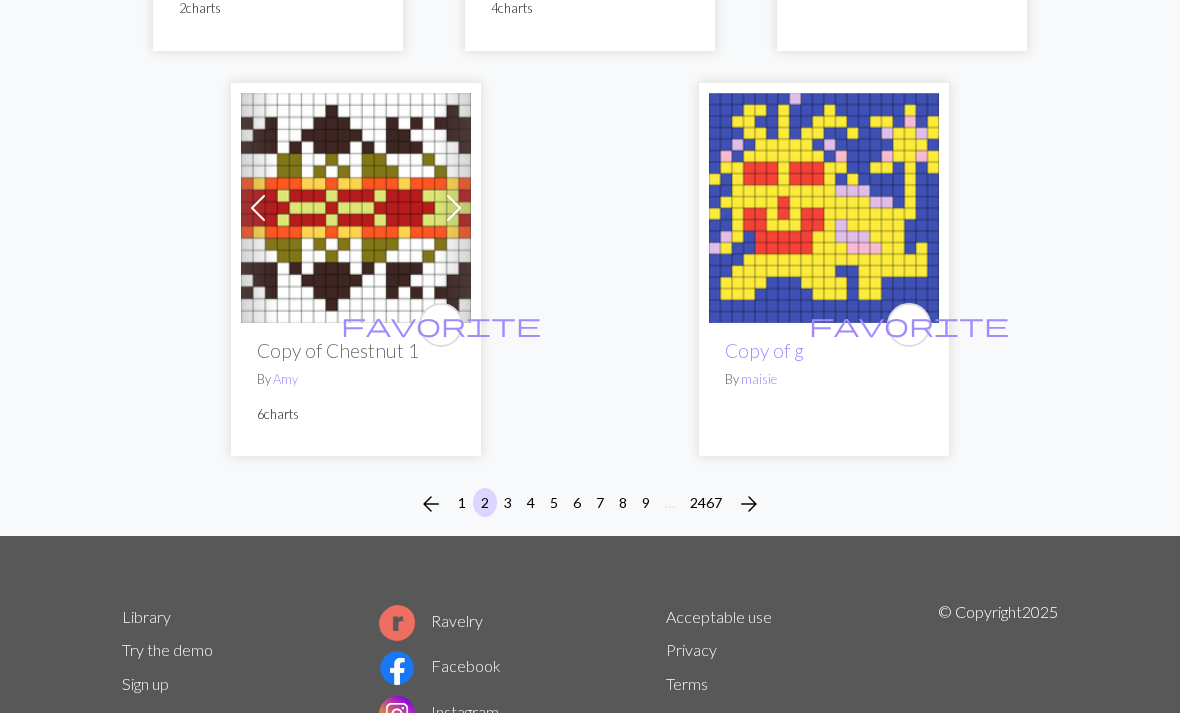 scroll, scrollTop: 6720, scrollLeft: 0, axis: vertical 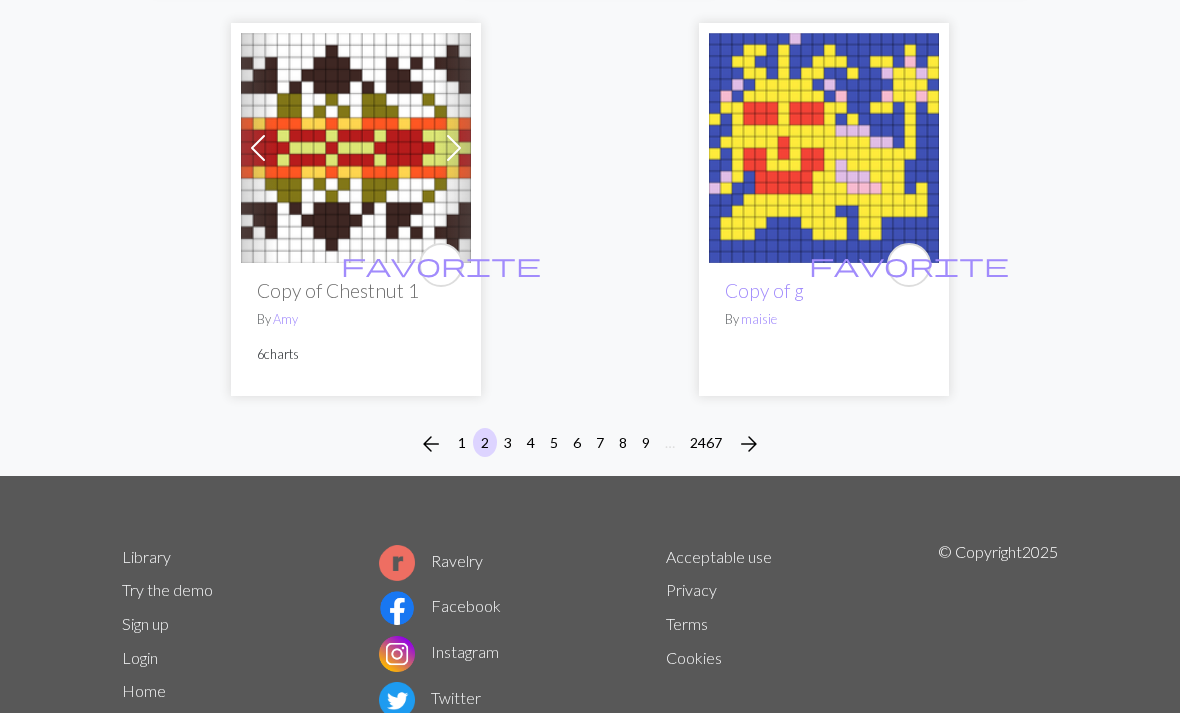 click on "3" at bounding box center [508, 442] 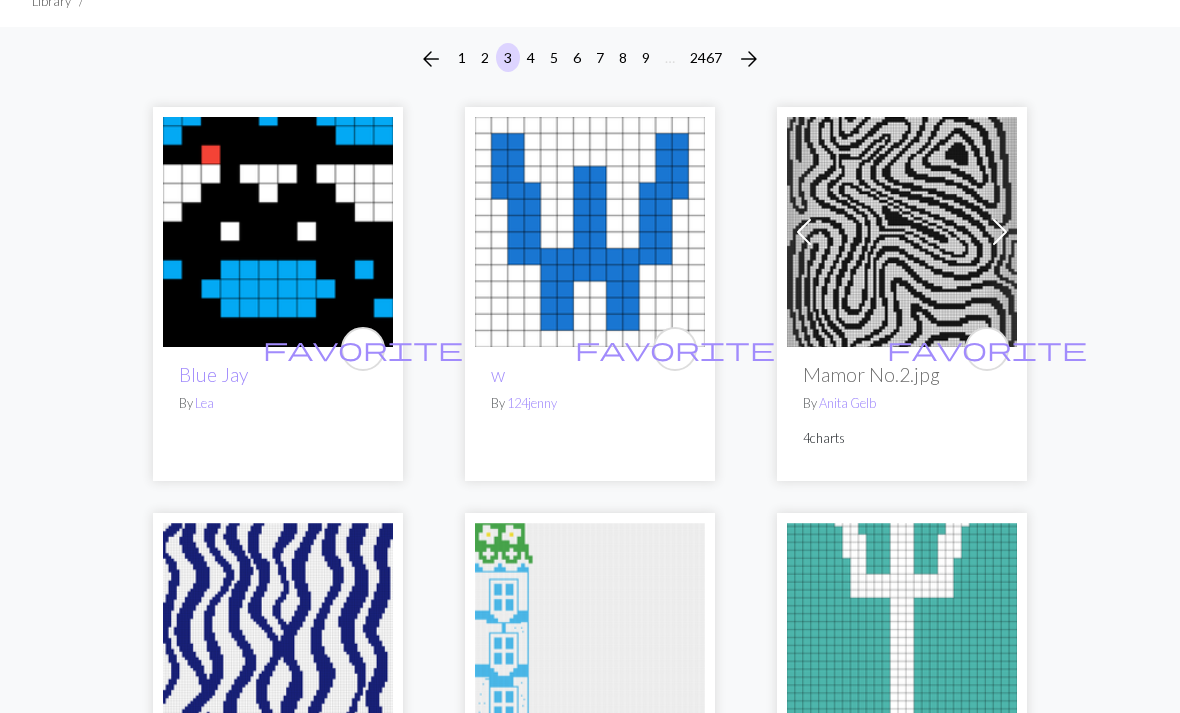 scroll, scrollTop: 0, scrollLeft: 0, axis: both 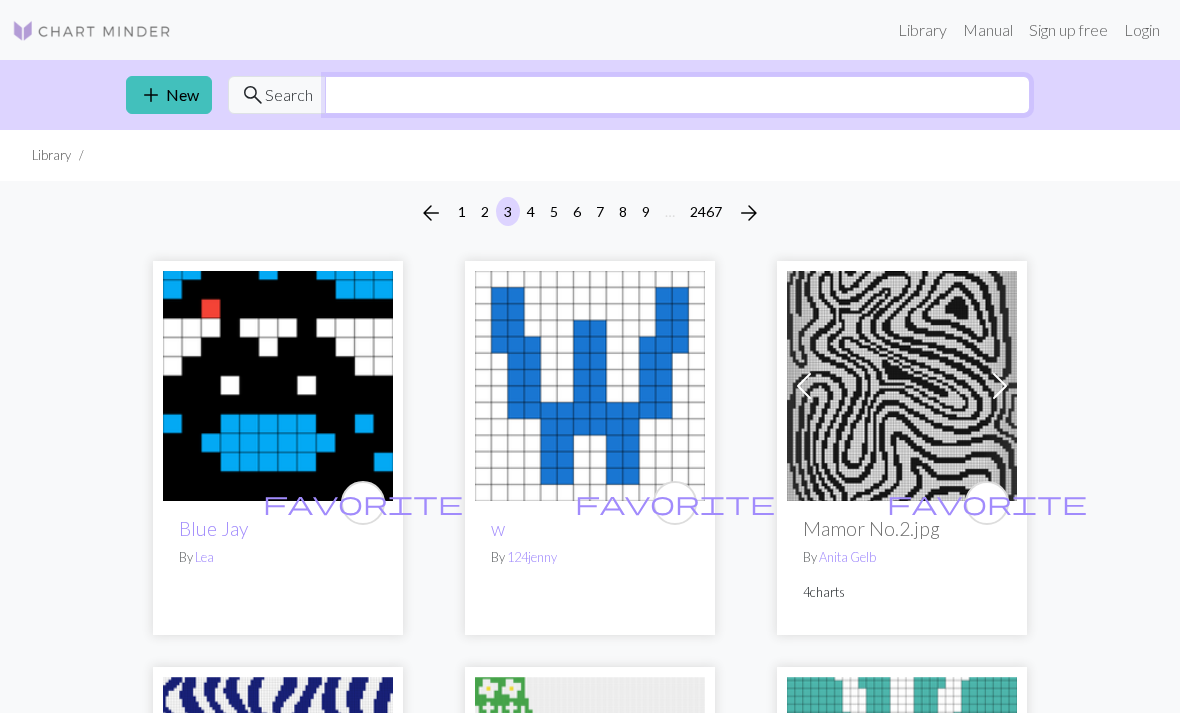 click at bounding box center (677, 95) 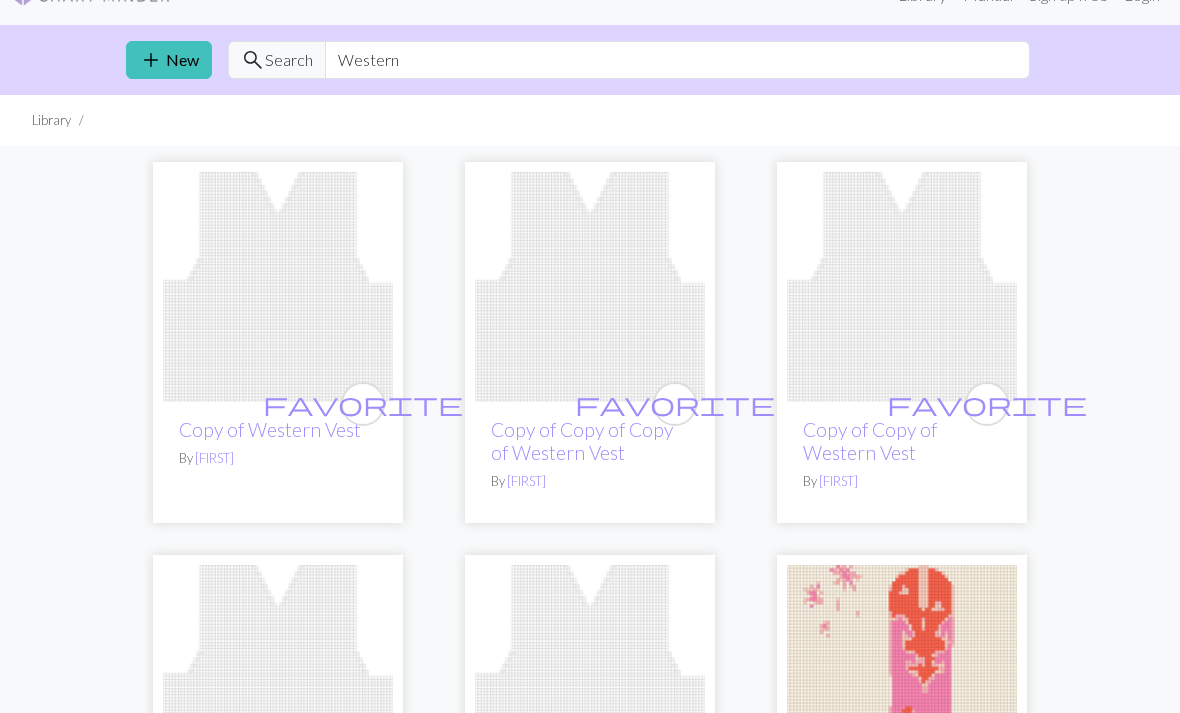 scroll, scrollTop: 0, scrollLeft: 0, axis: both 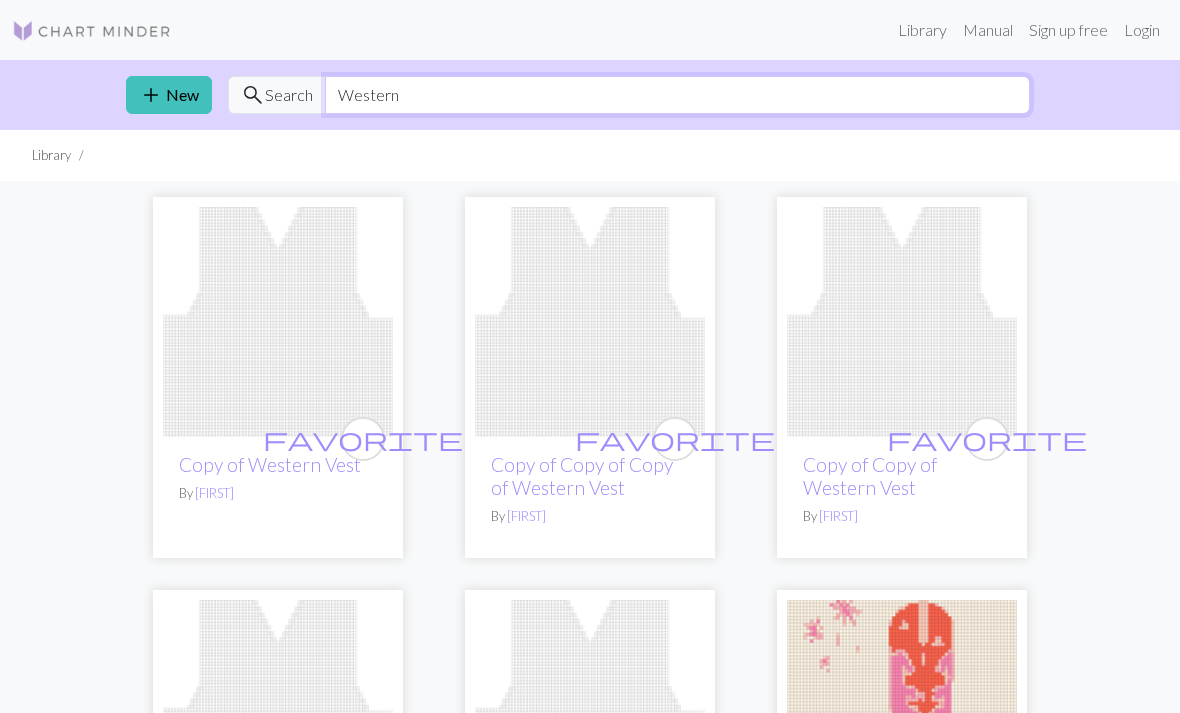 click on "Western" at bounding box center (677, 95) 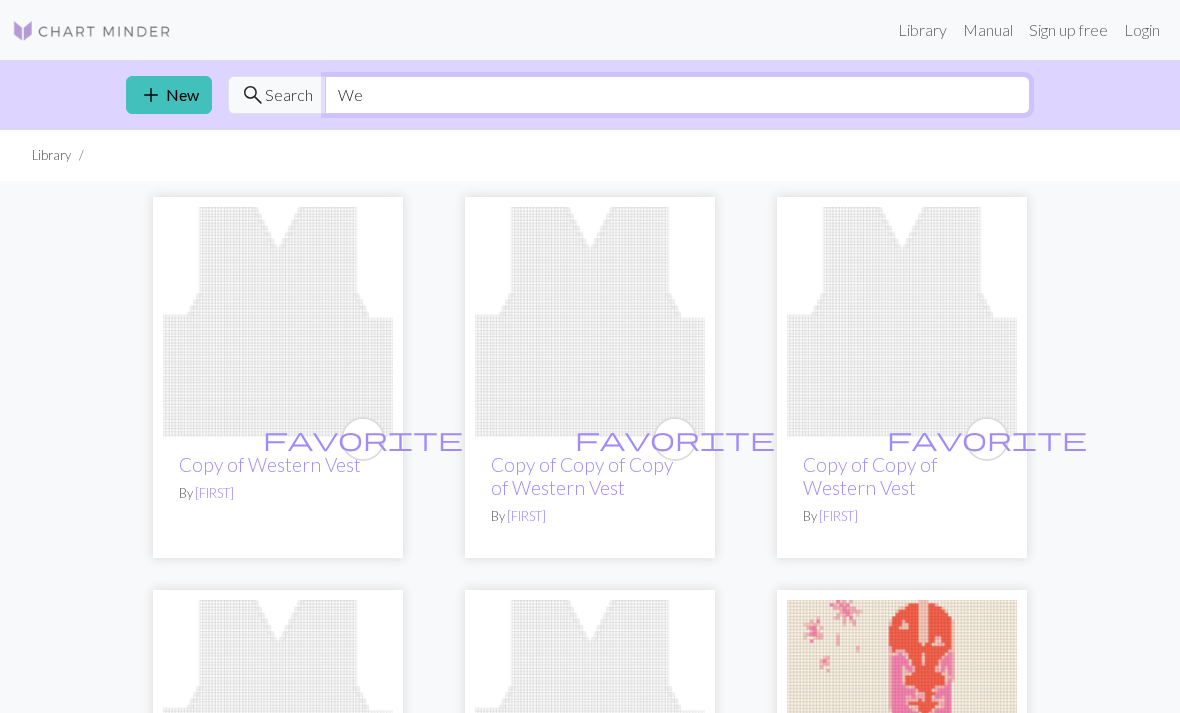 type on "W" 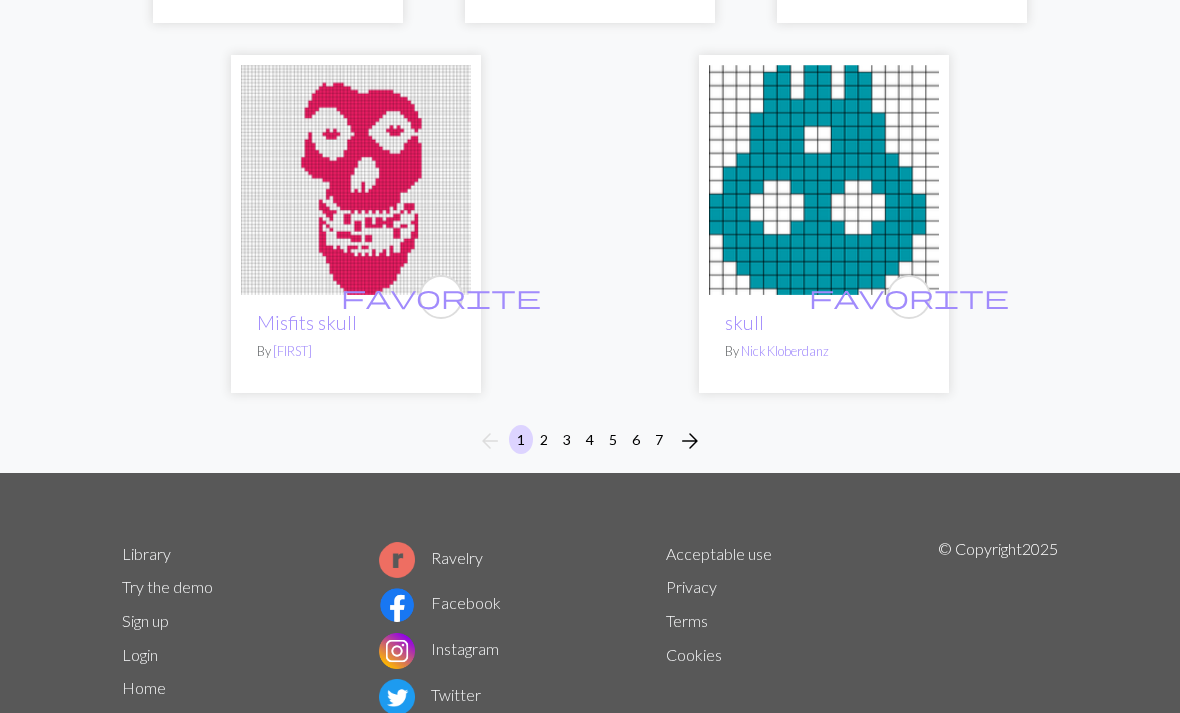 scroll, scrollTop: 6700, scrollLeft: 0, axis: vertical 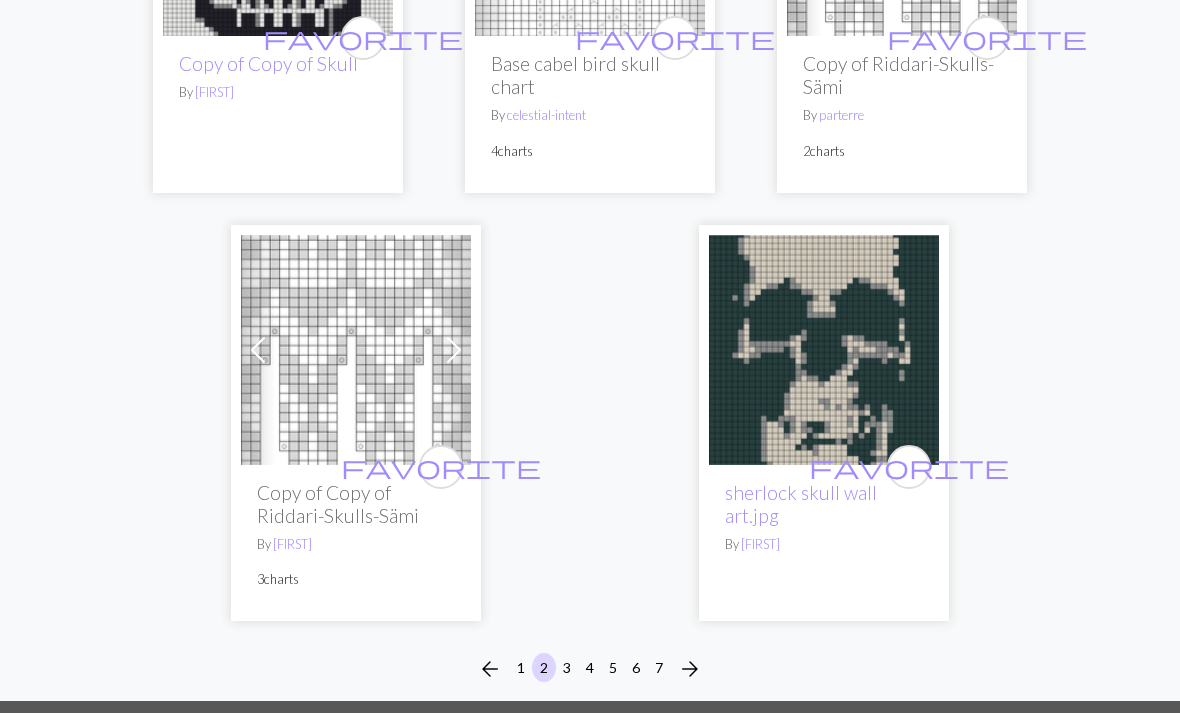 click on "arrow_forward" at bounding box center [690, 669] 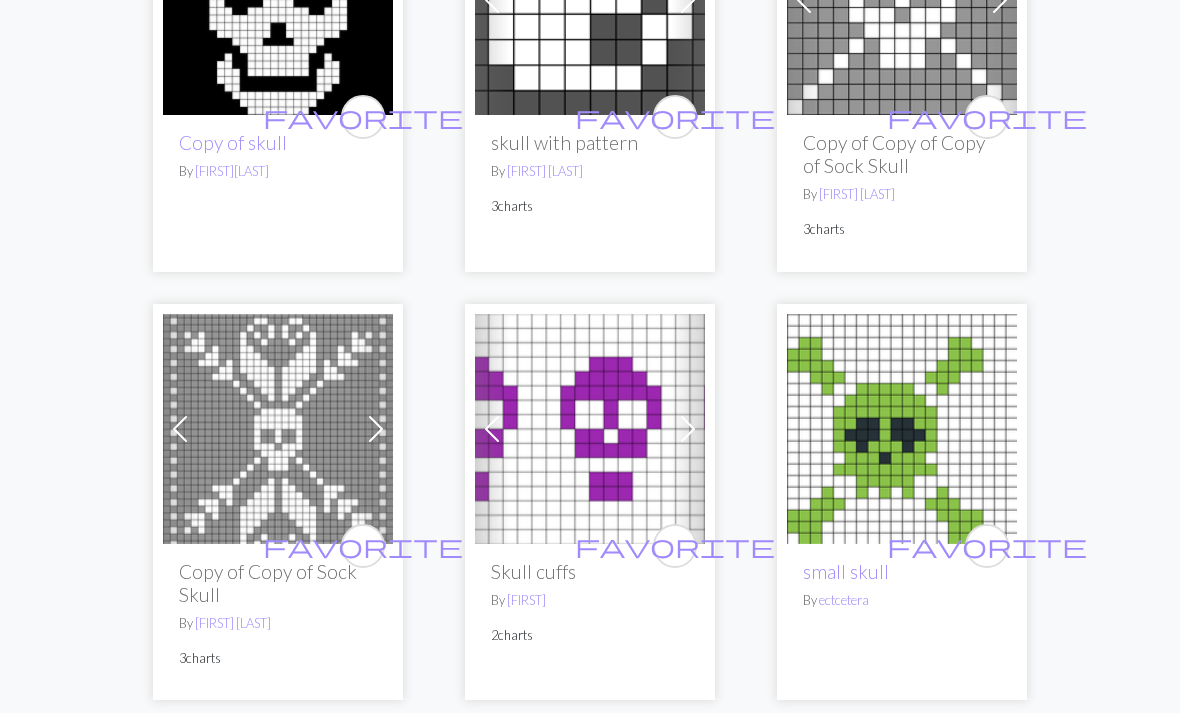 scroll, scrollTop: 0, scrollLeft: 0, axis: both 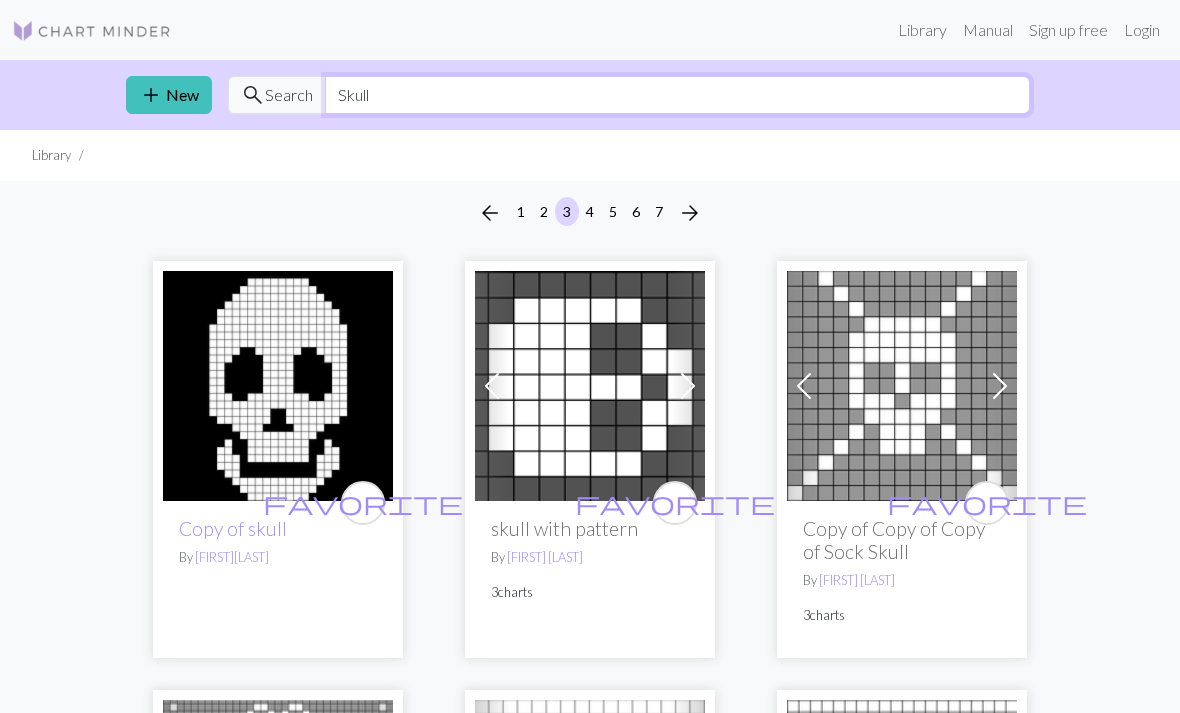click on "Skull" at bounding box center [677, 95] 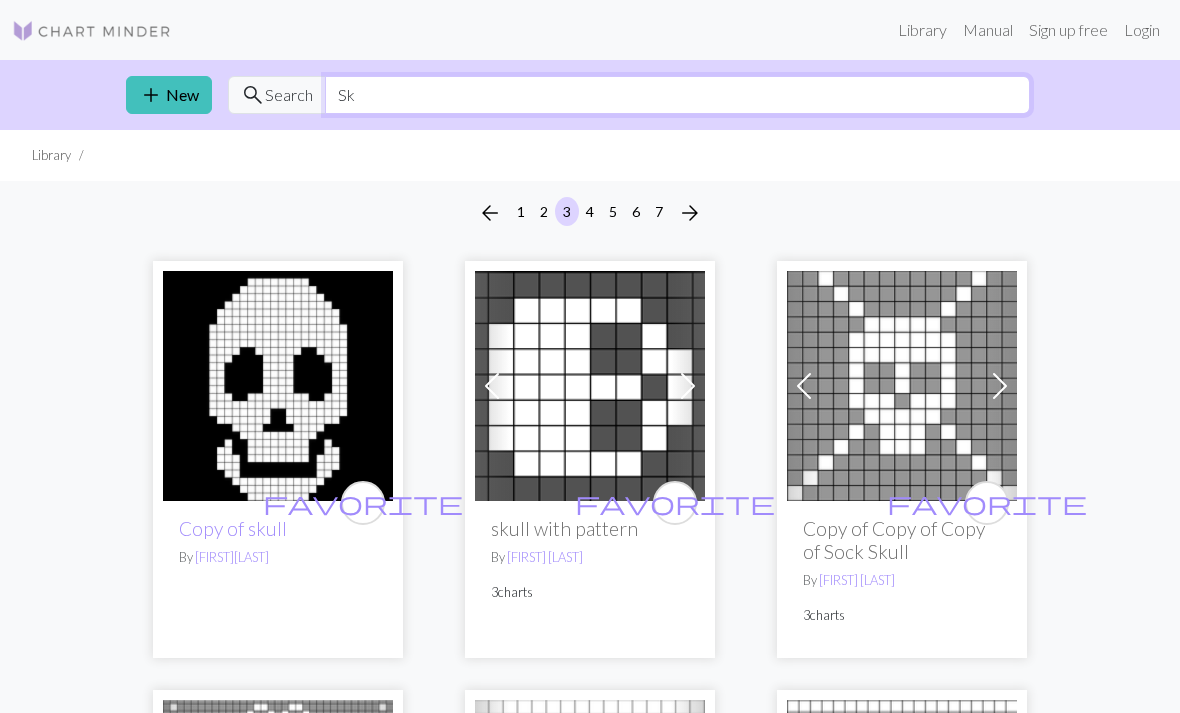 type on "S" 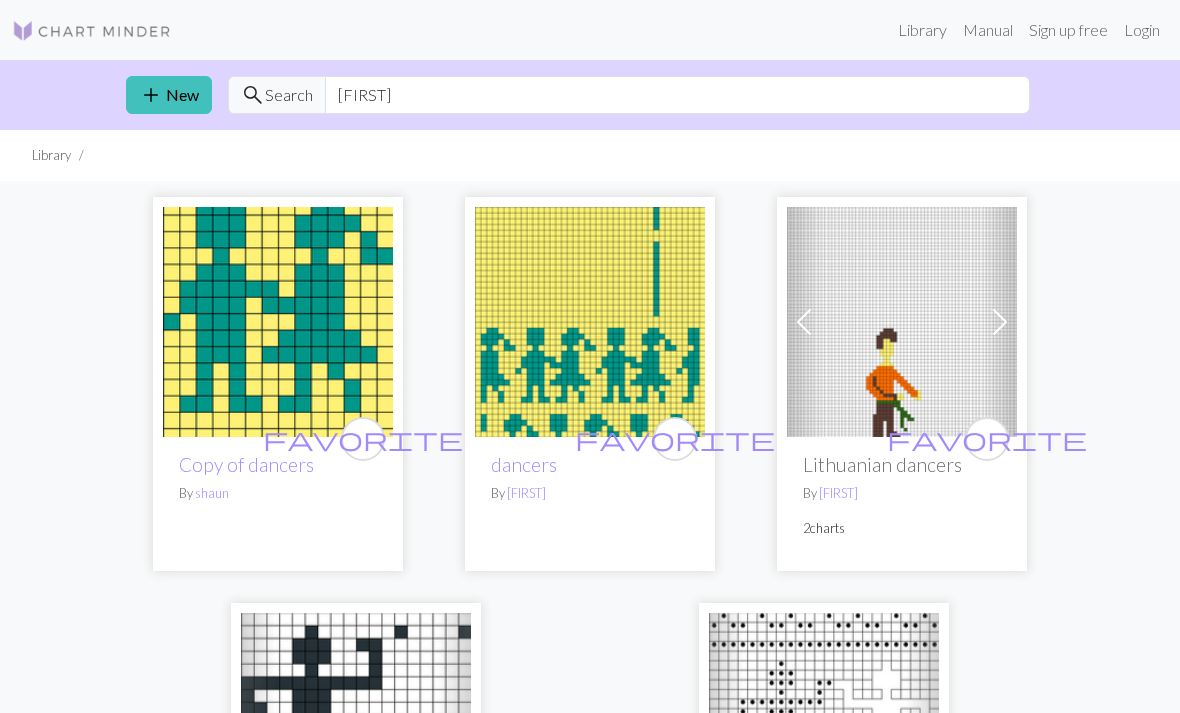 click on "[FIRST] [LAST]" at bounding box center (590, 586) 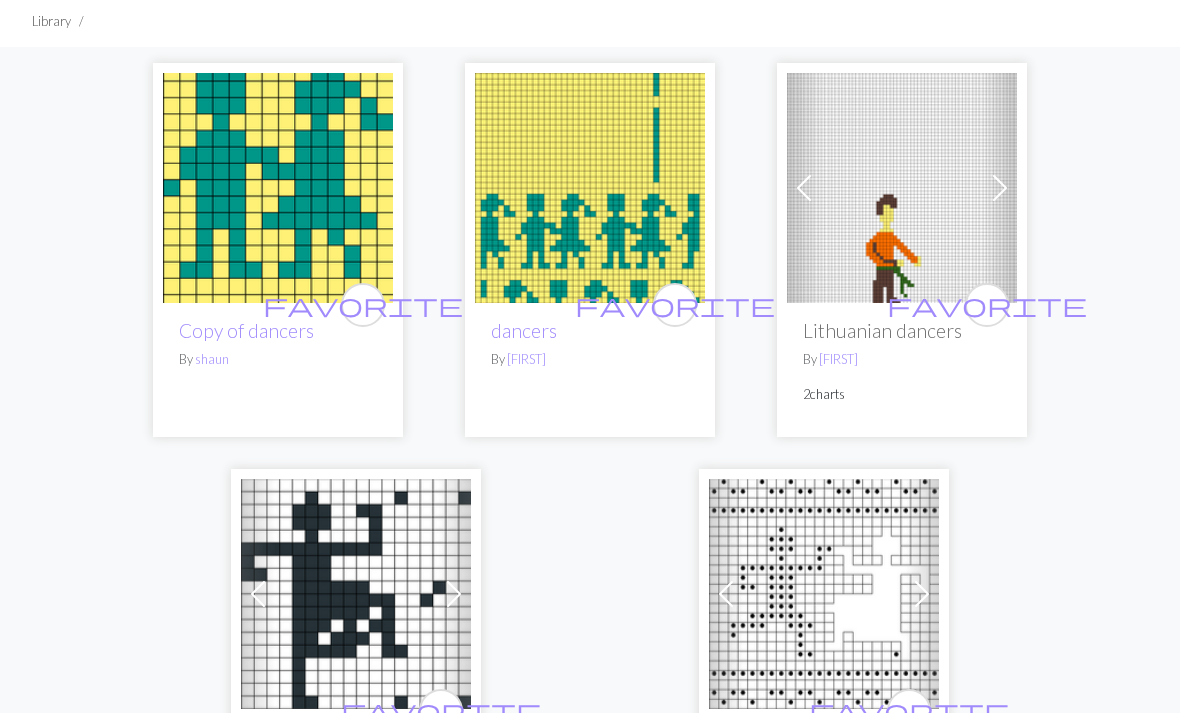 scroll, scrollTop: 0, scrollLeft: 0, axis: both 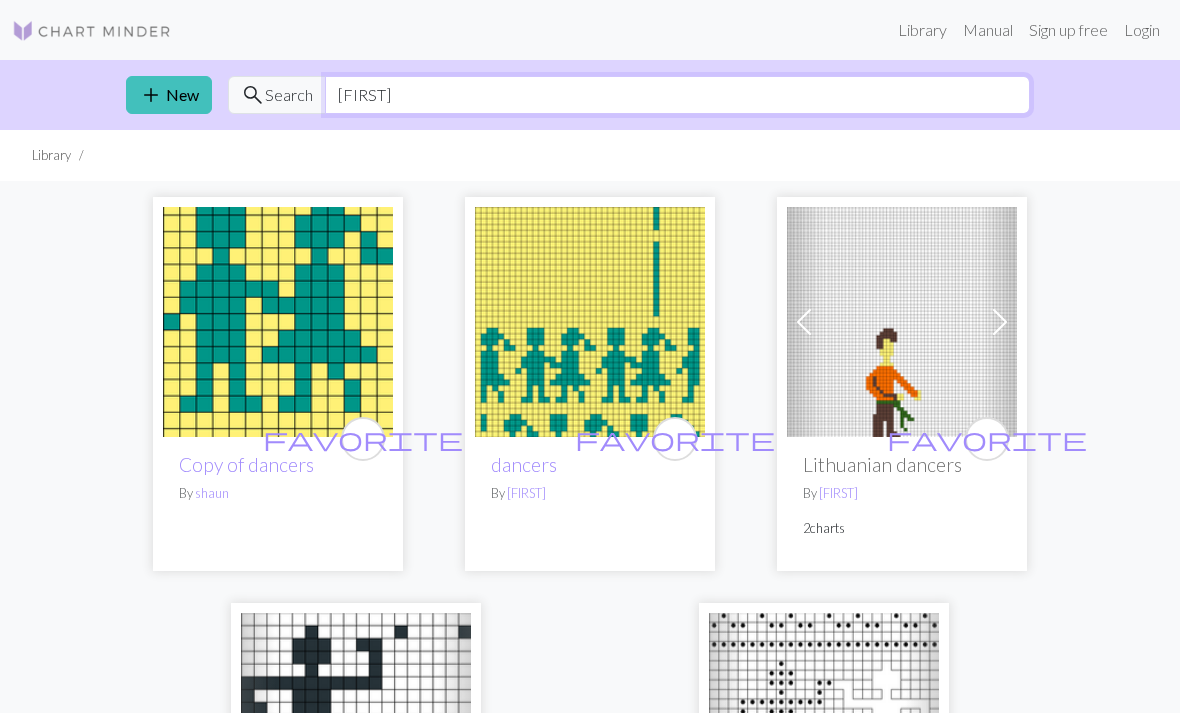click on "[FIRST]" at bounding box center [677, 95] 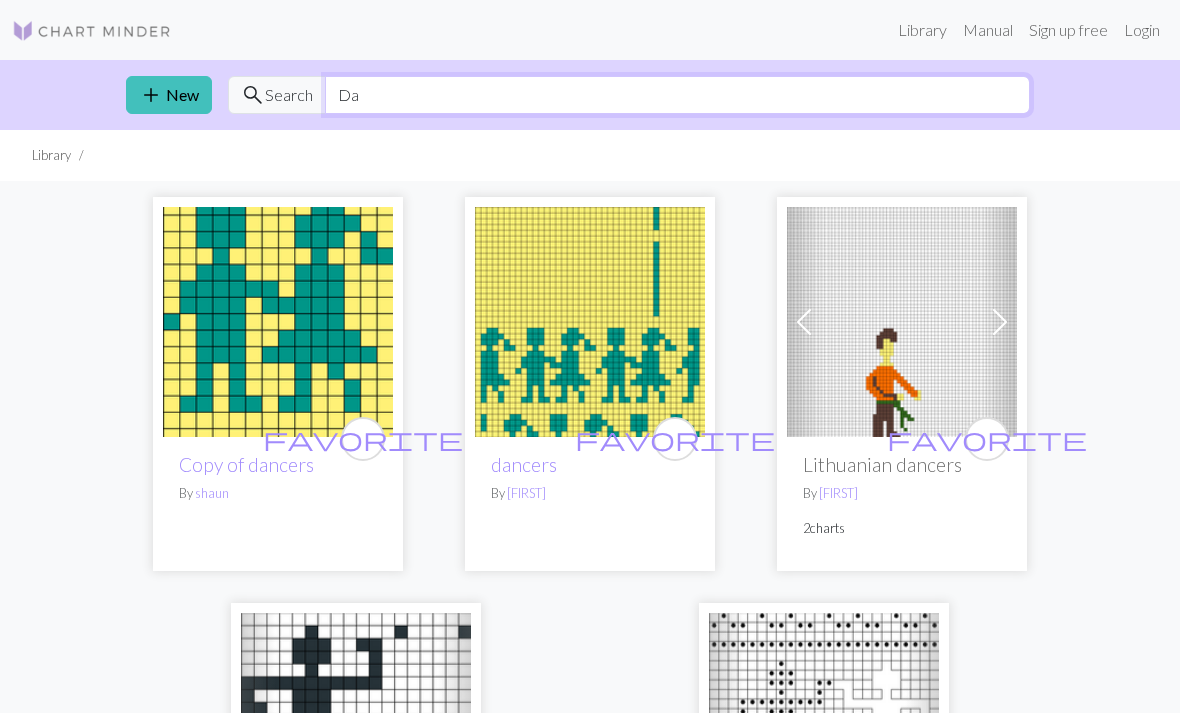 type on "D" 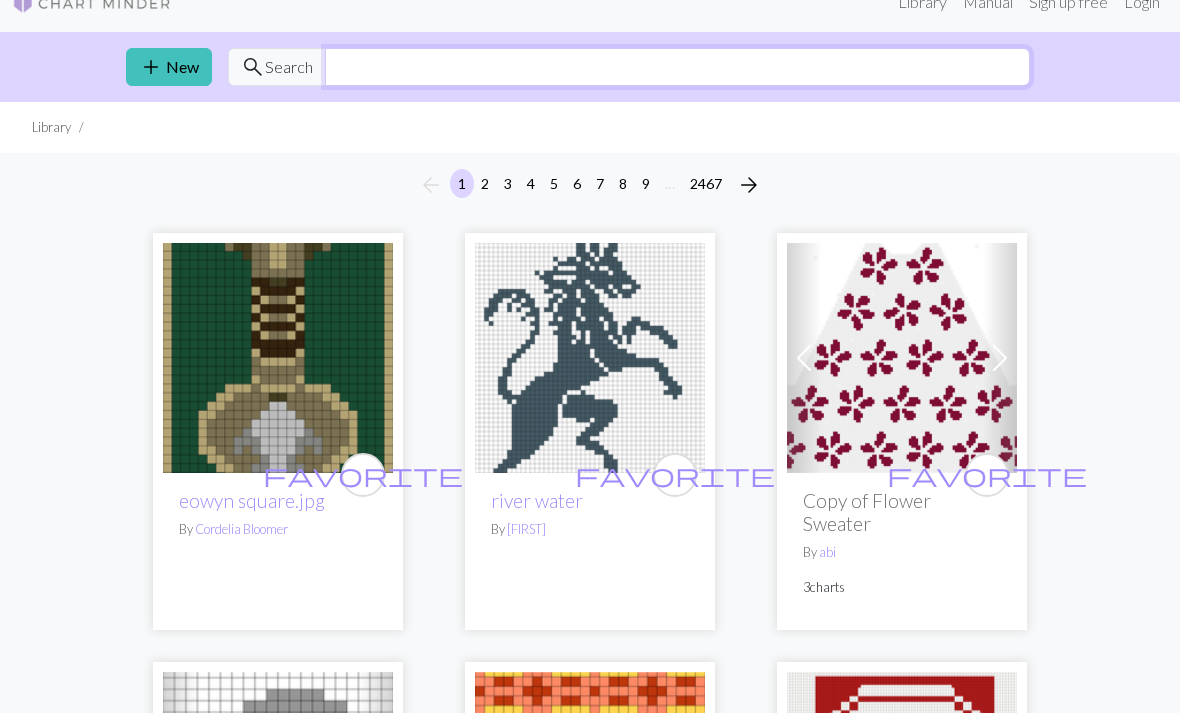 scroll, scrollTop: 0, scrollLeft: 0, axis: both 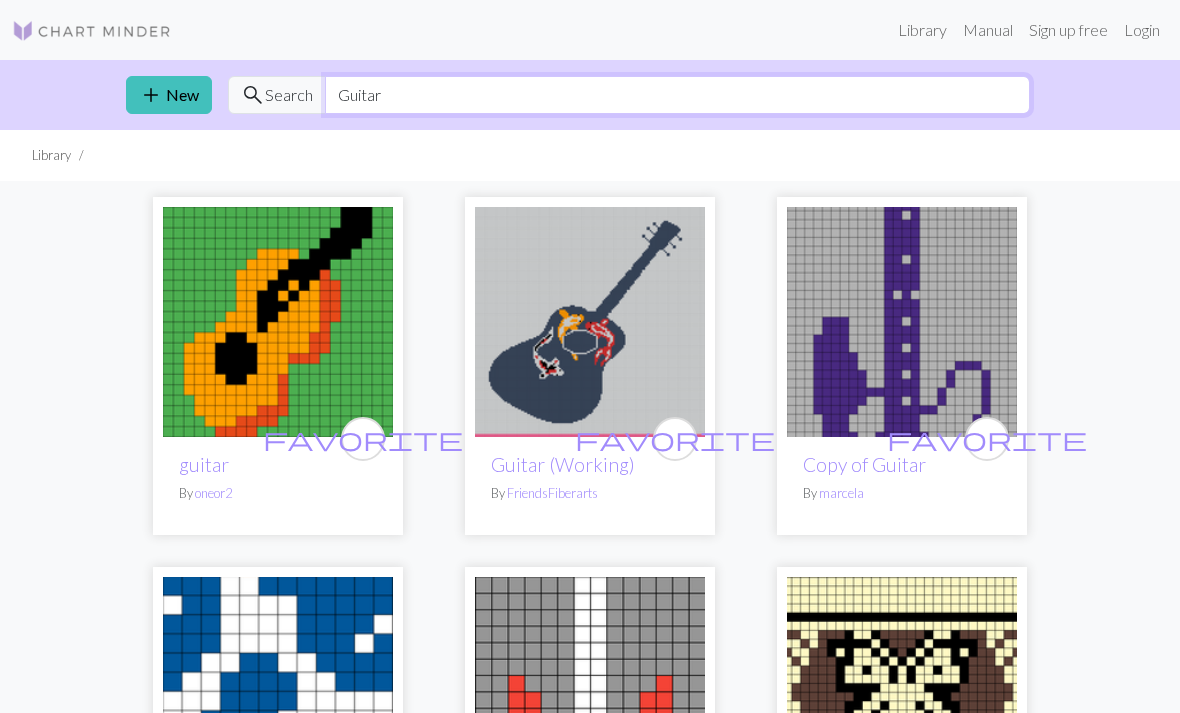 click on "Guitar" at bounding box center [677, 95] 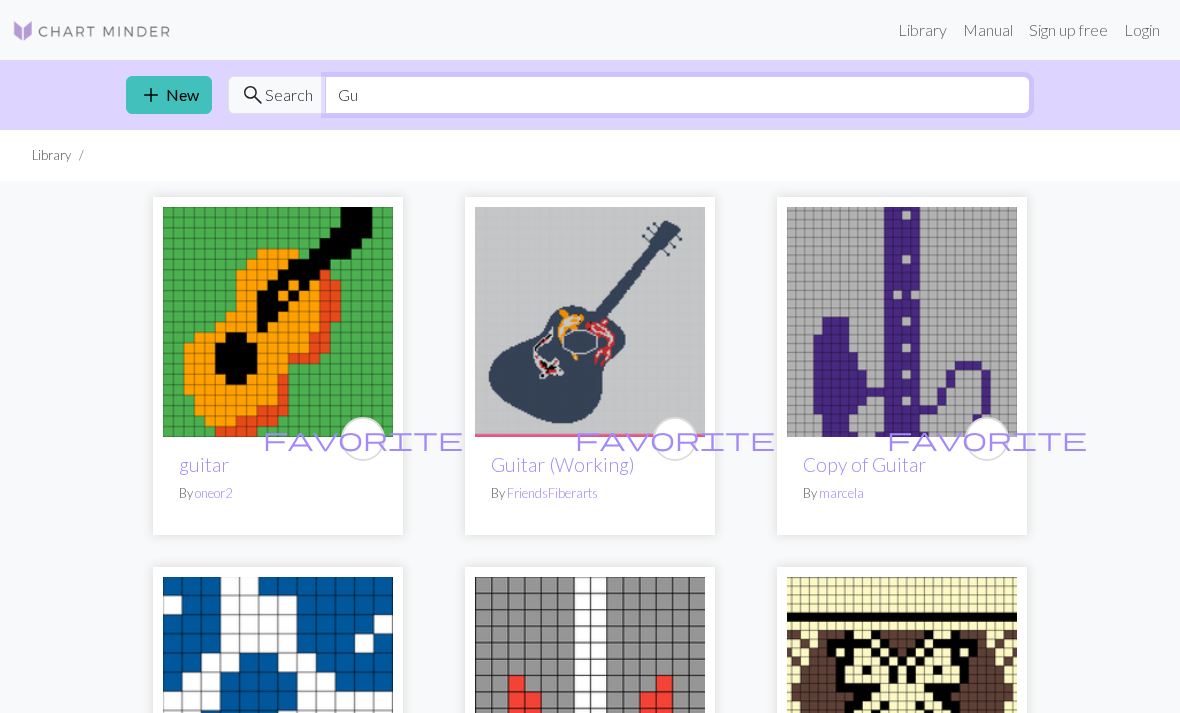 type on "G" 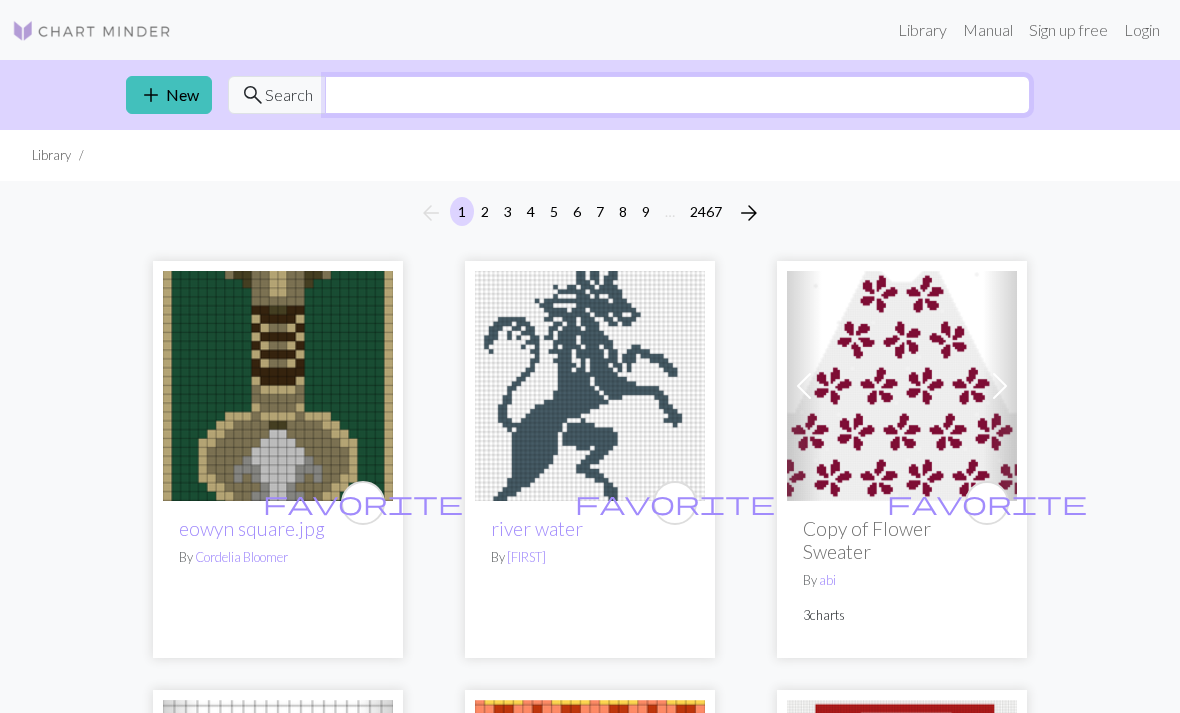click at bounding box center [677, 95] 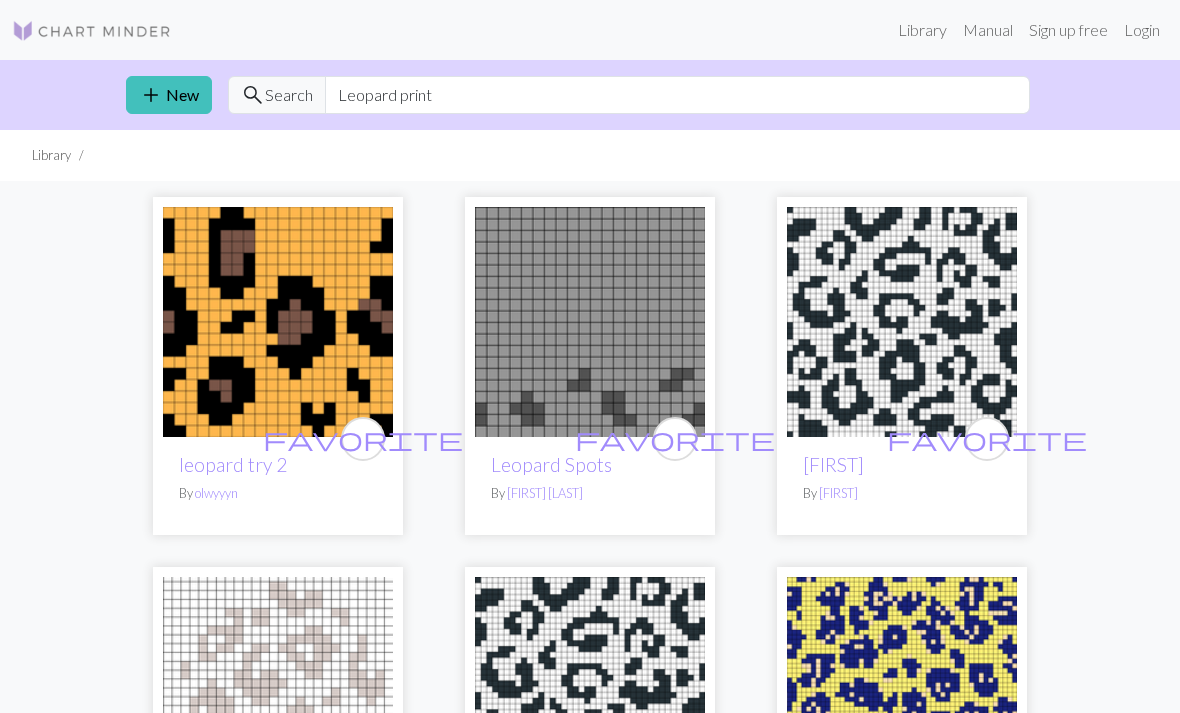 click on "Library" at bounding box center [590, 155] 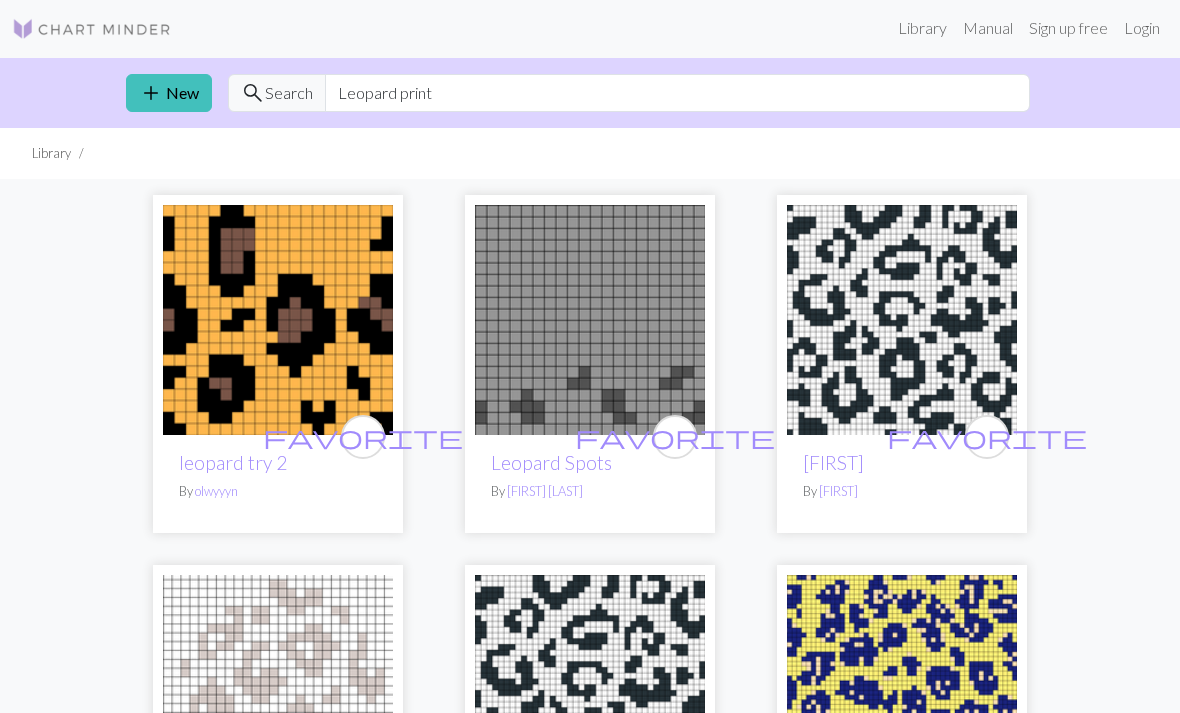 scroll, scrollTop: 0, scrollLeft: 0, axis: both 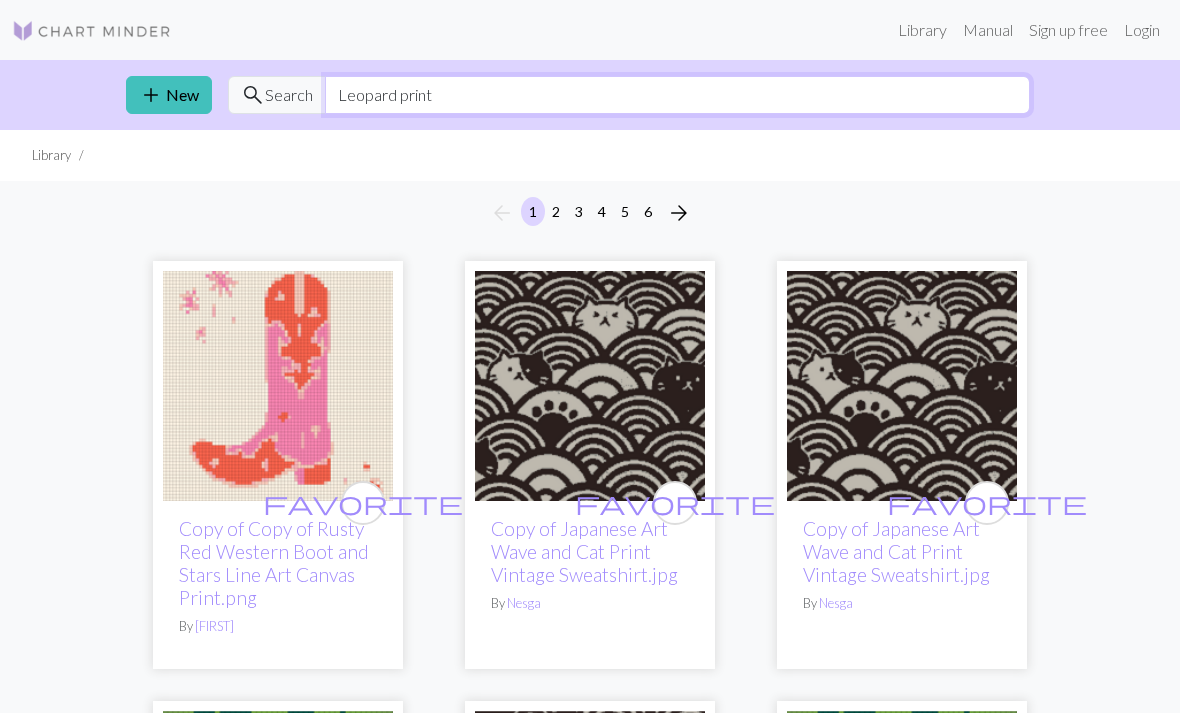 click on "Leopard print" at bounding box center [677, 95] 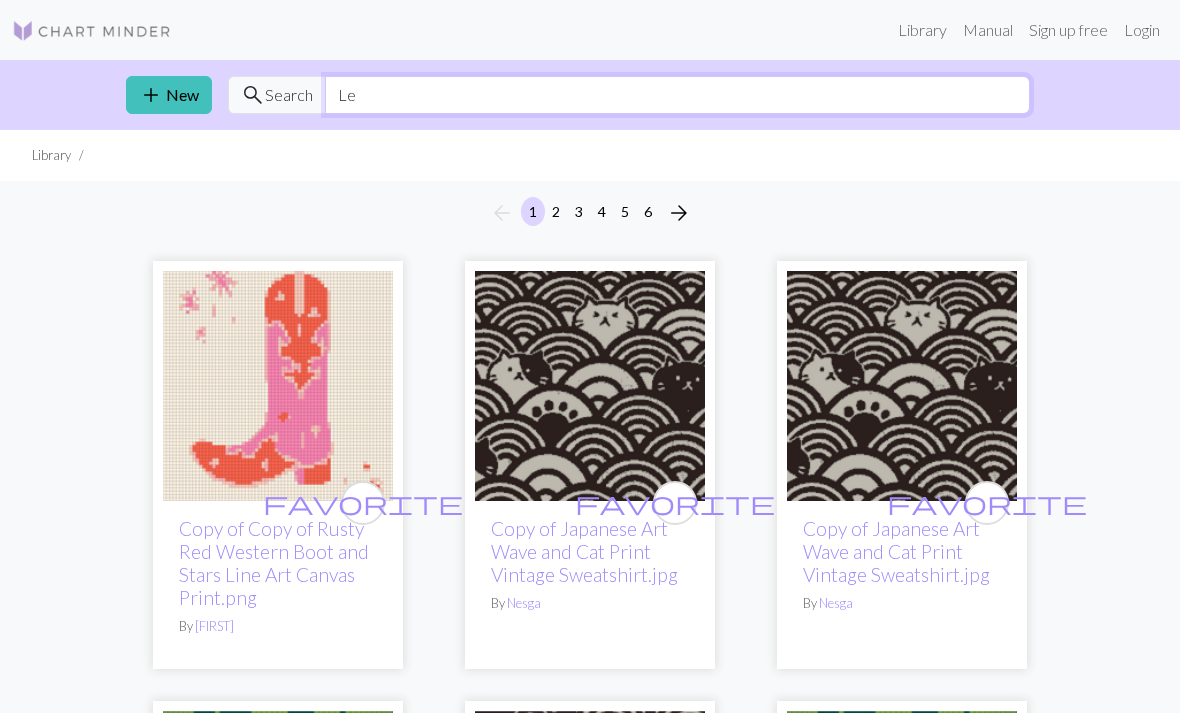 type on "L" 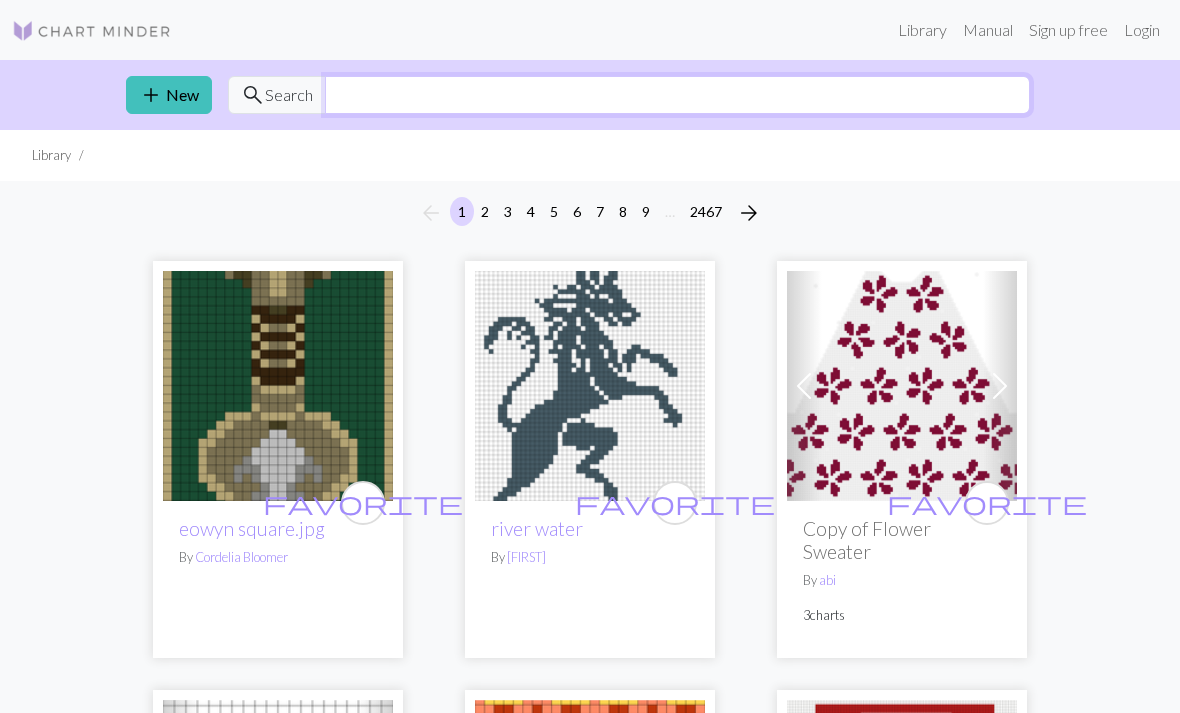 click at bounding box center [677, 95] 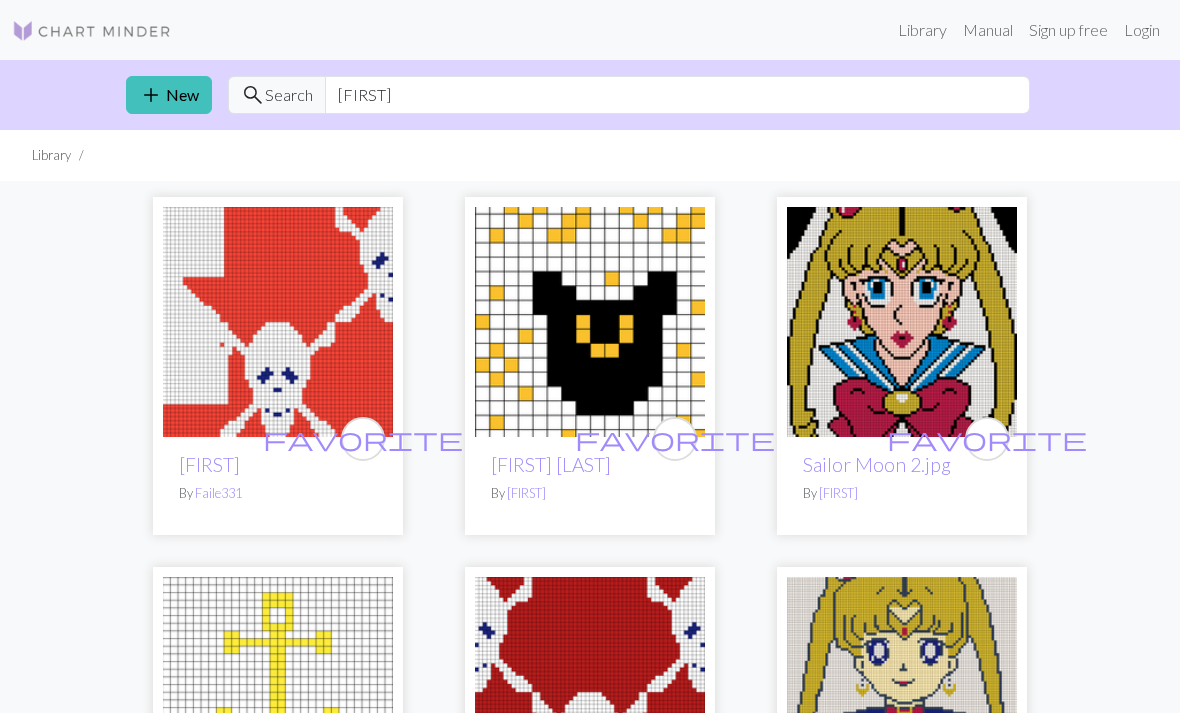 click on "Library" at bounding box center (590, 155) 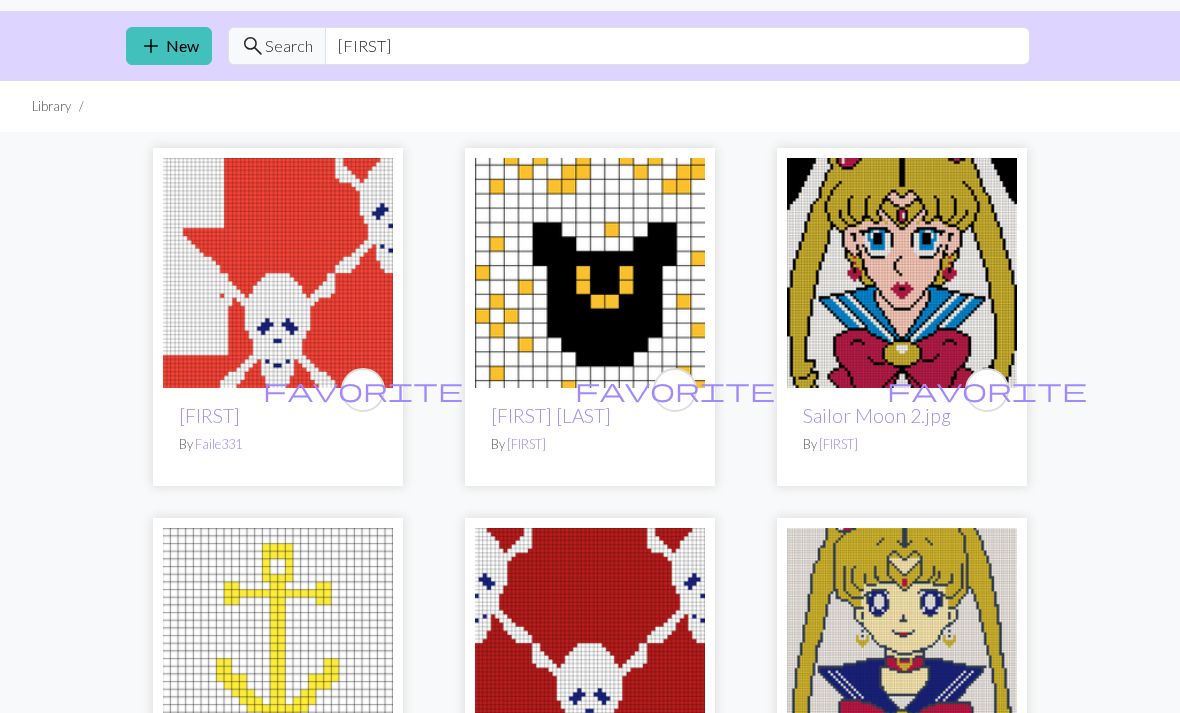 scroll, scrollTop: 0, scrollLeft: 0, axis: both 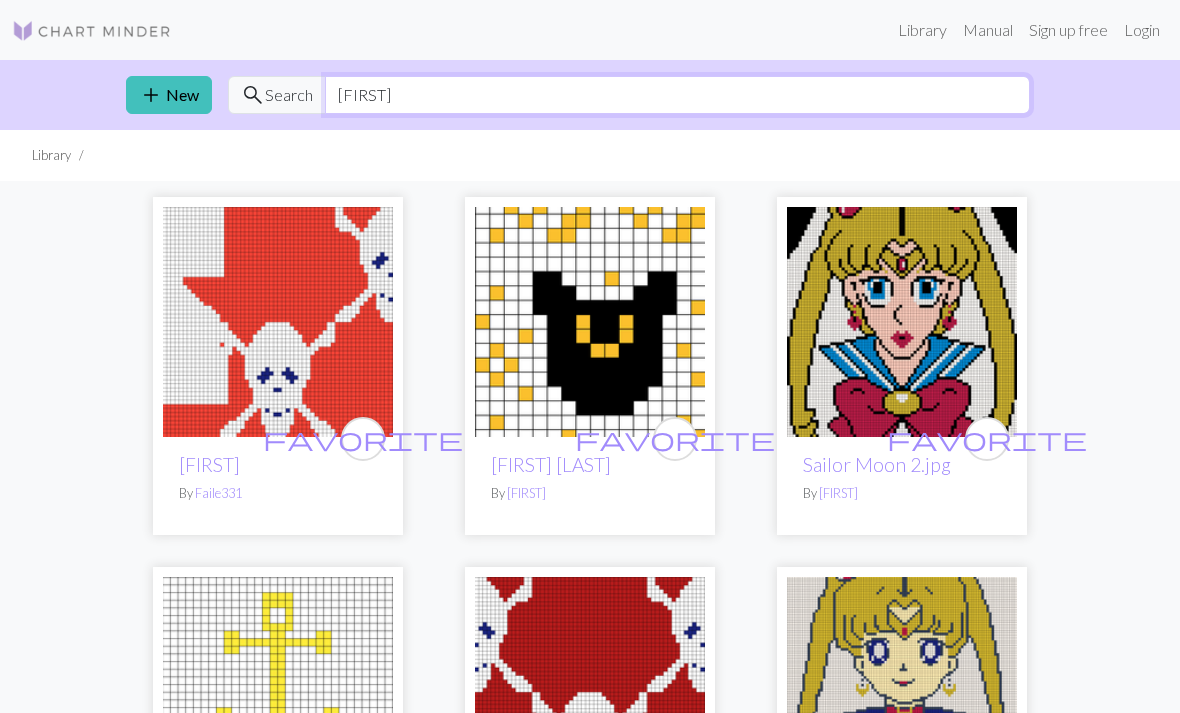 click on "[FIRST]" at bounding box center (677, 95) 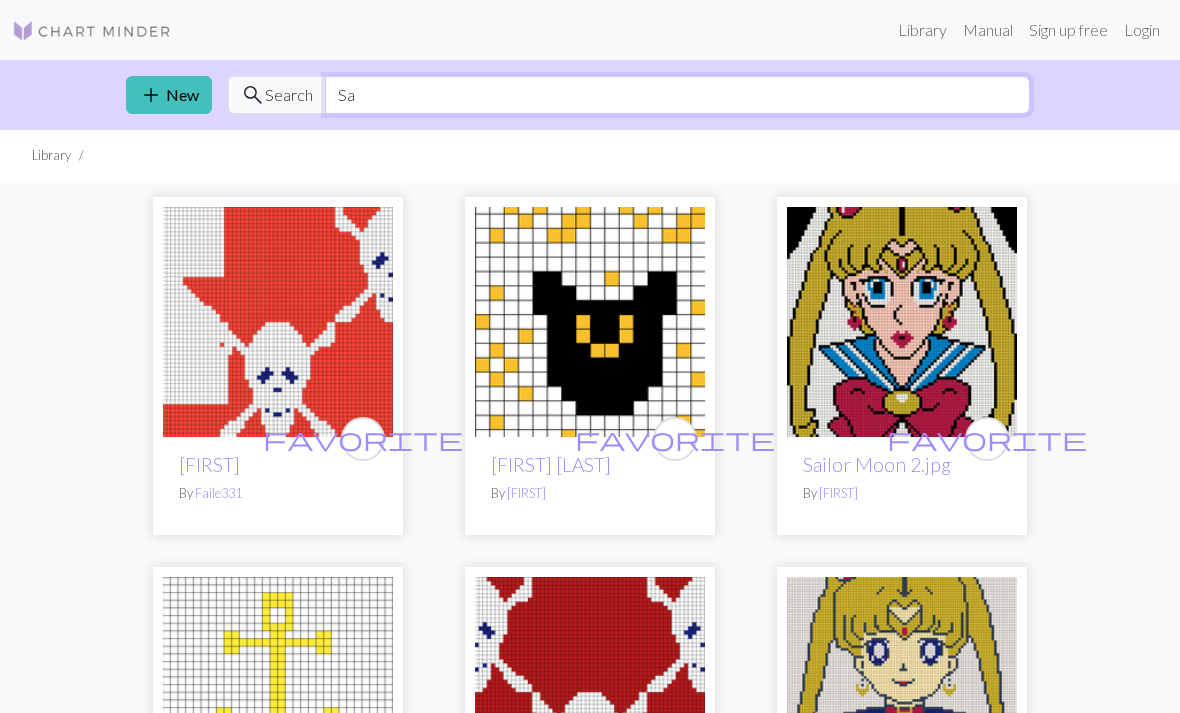type on "S" 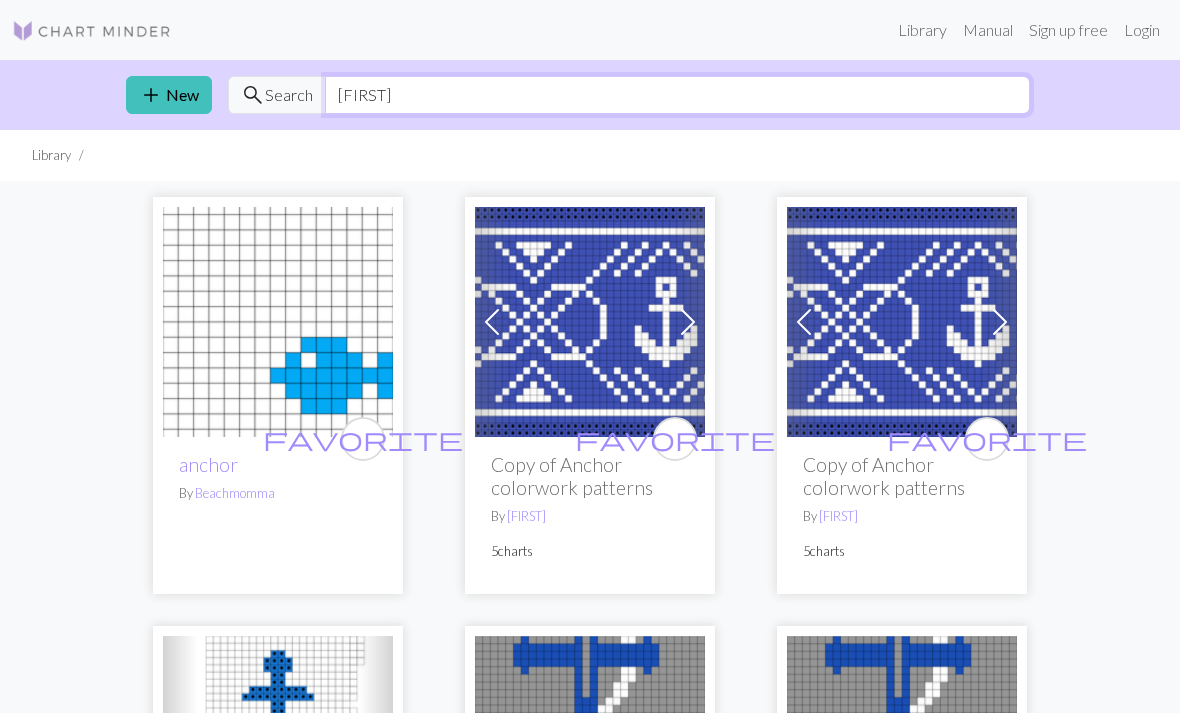 type on "[FIRST]" 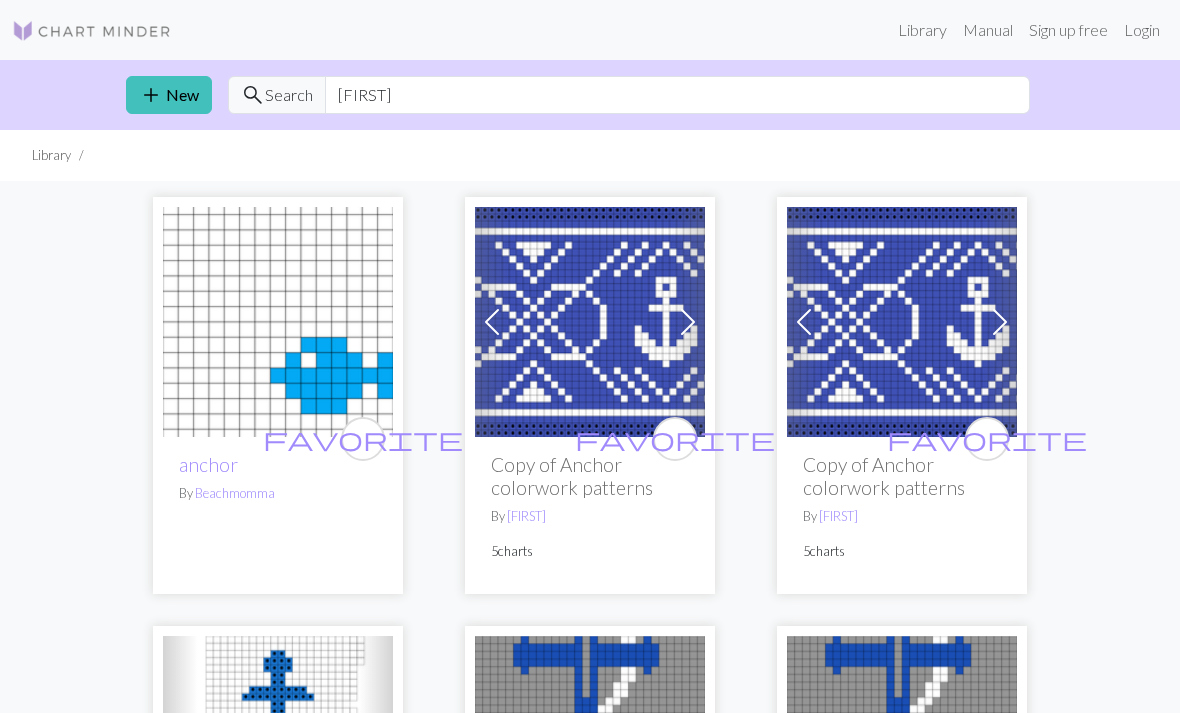 click on "[FIRST] [LAST]" at bounding box center [590, 3364] 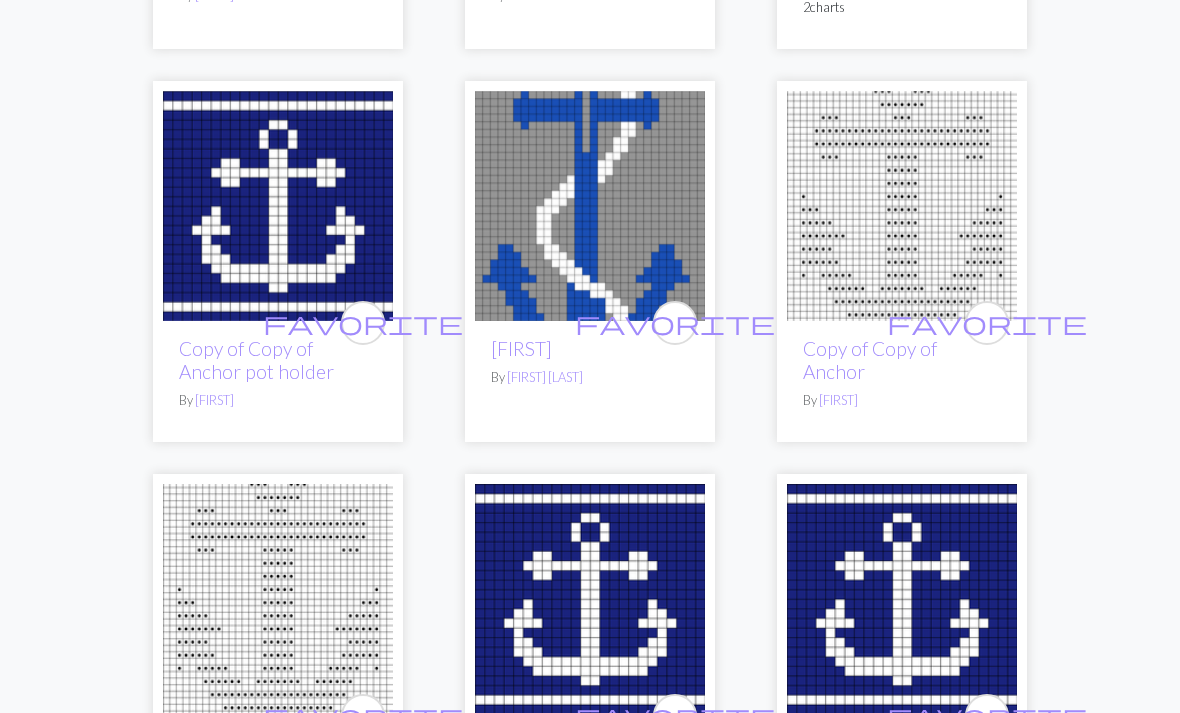 scroll, scrollTop: 1782, scrollLeft: 0, axis: vertical 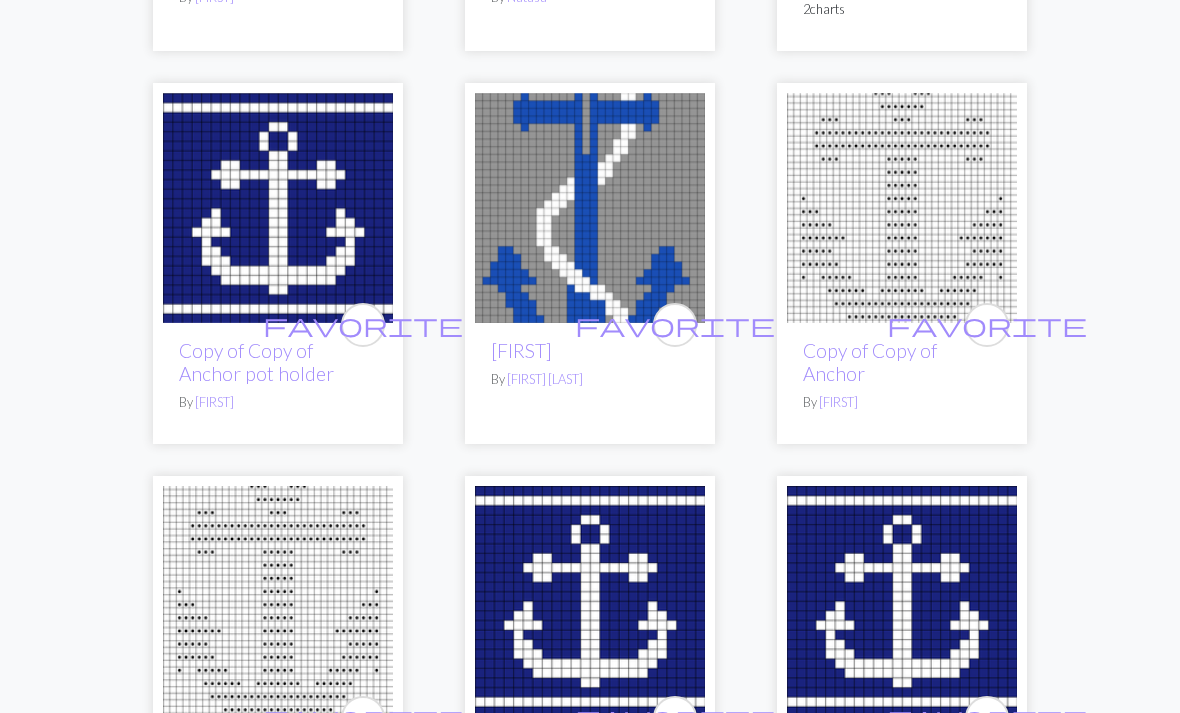 click at bounding box center [590, 208] 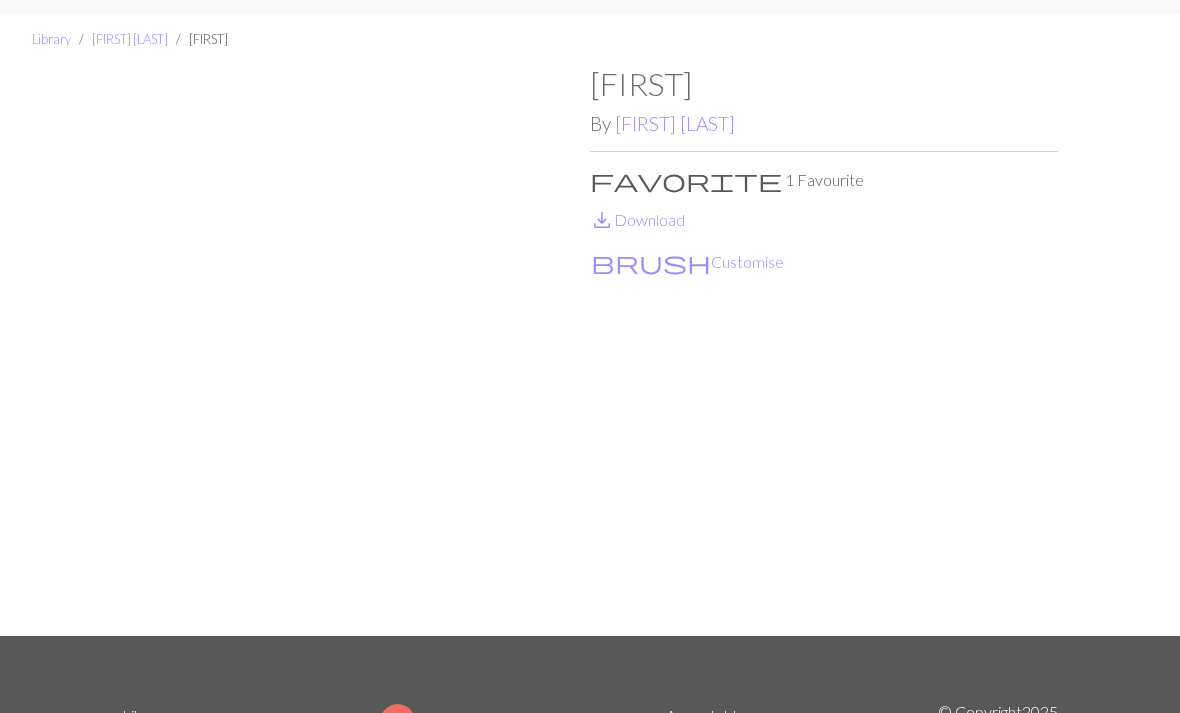 scroll, scrollTop: 46, scrollLeft: 0, axis: vertical 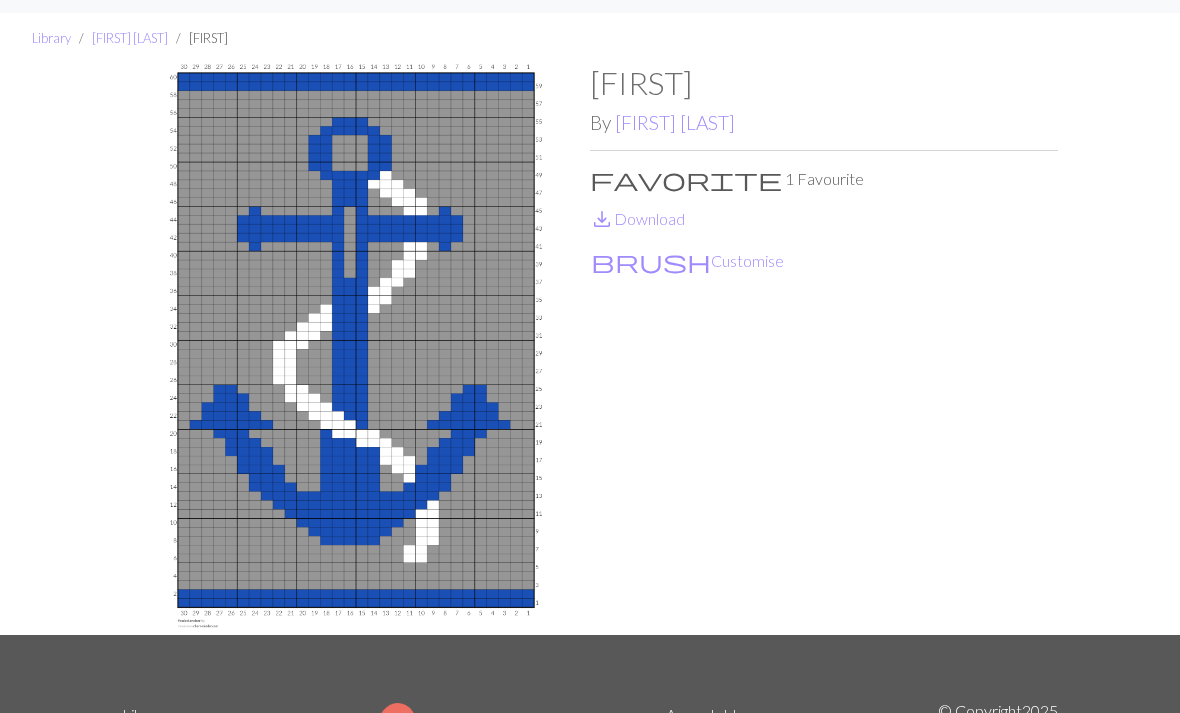 click on "save_alt  Download" at bounding box center (637, 219) 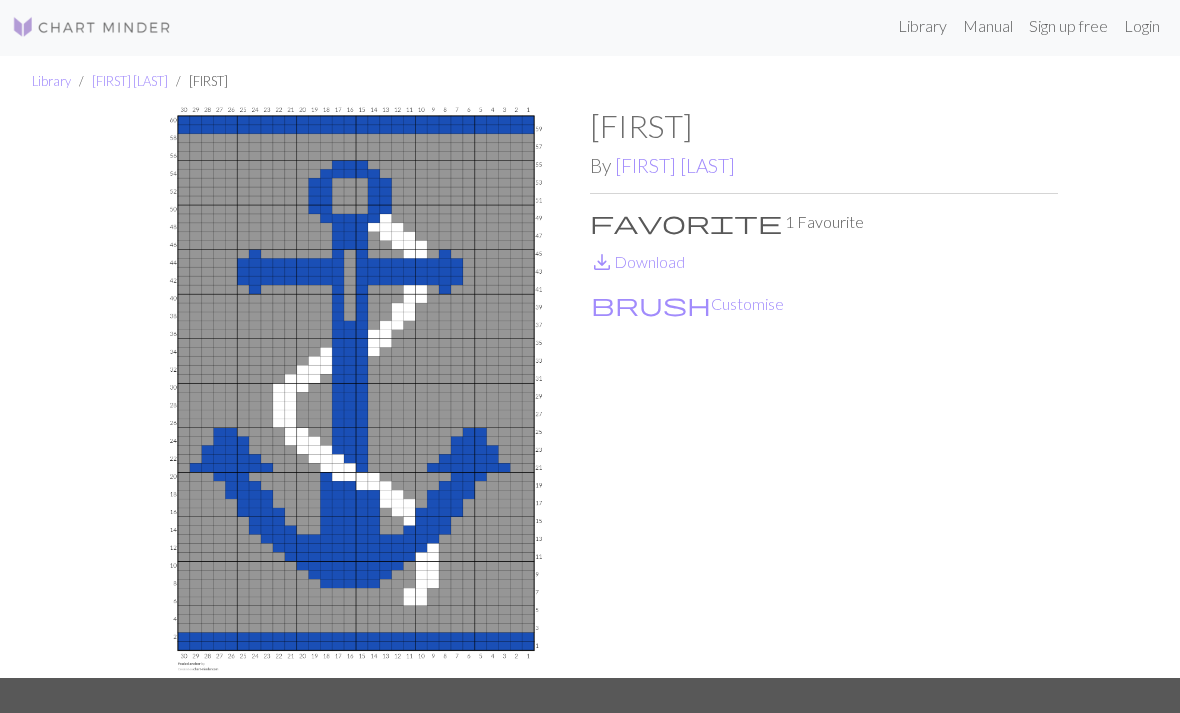 scroll, scrollTop: 0, scrollLeft: 0, axis: both 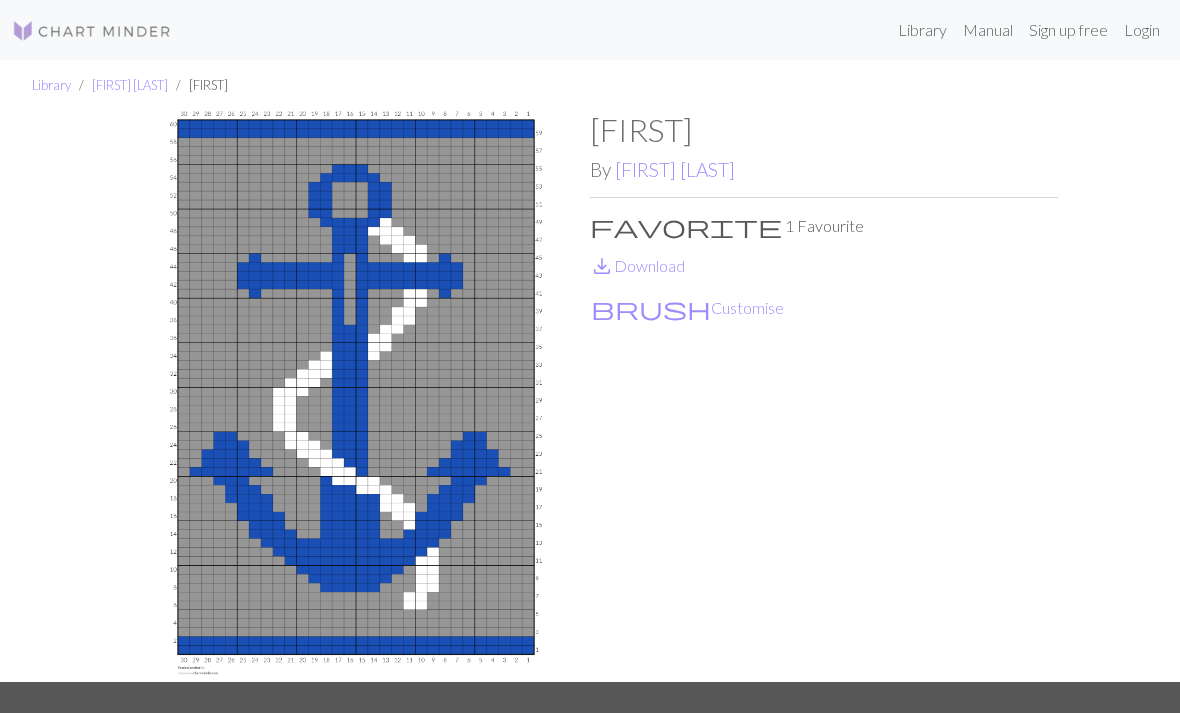 click on "[FIRST] [LAST]" at bounding box center (824, 396) 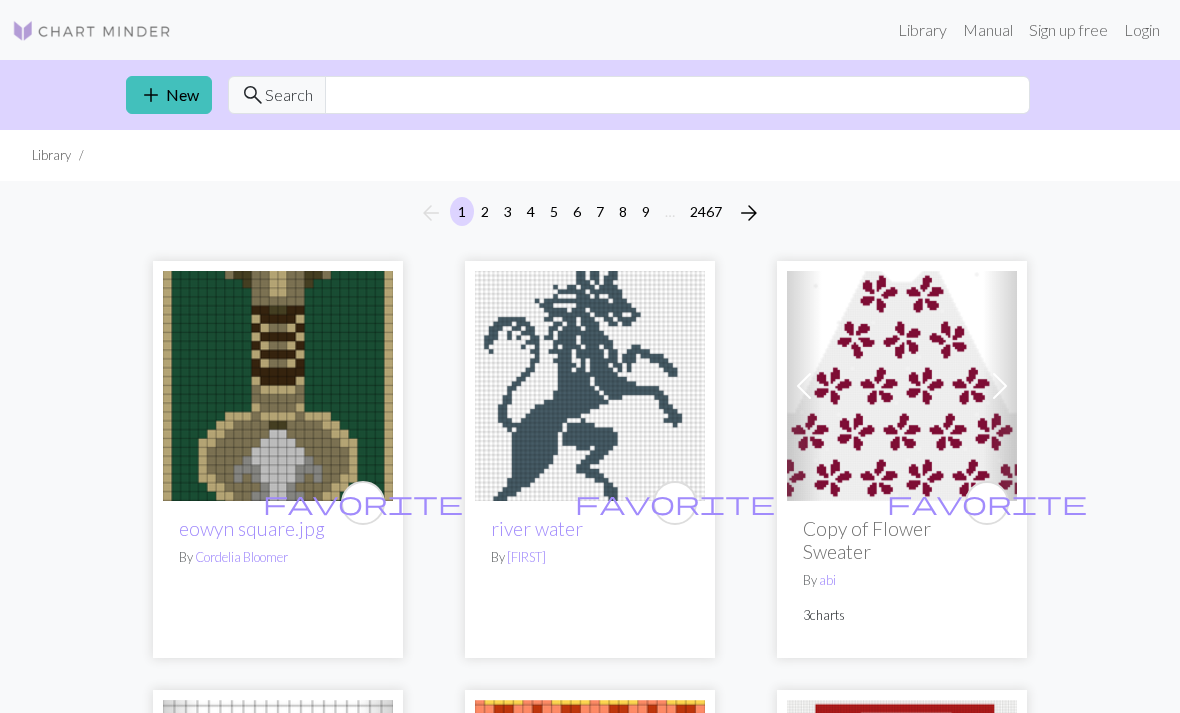 click at bounding box center (92, 31) 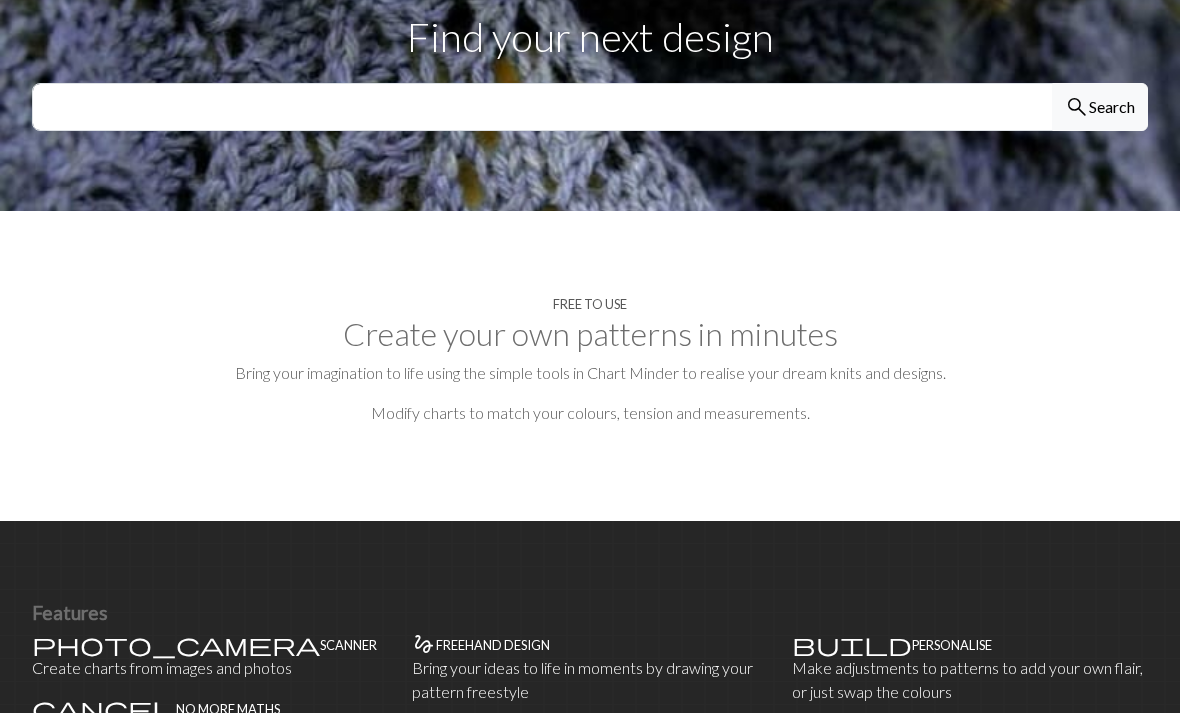 scroll, scrollTop: 780, scrollLeft: 0, axis: vertical 